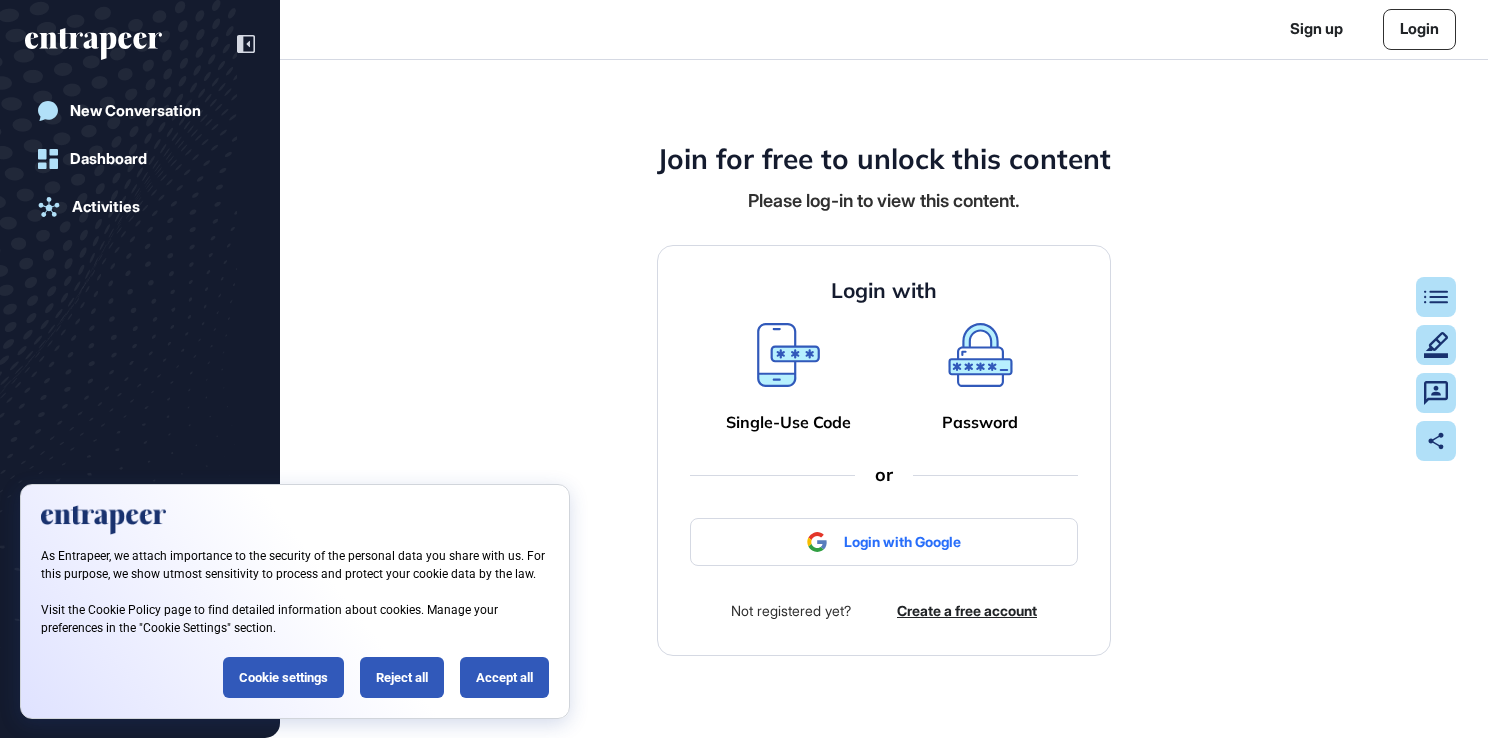 scroll, scrollTop: 0, scrollLeft: 0, axis: both 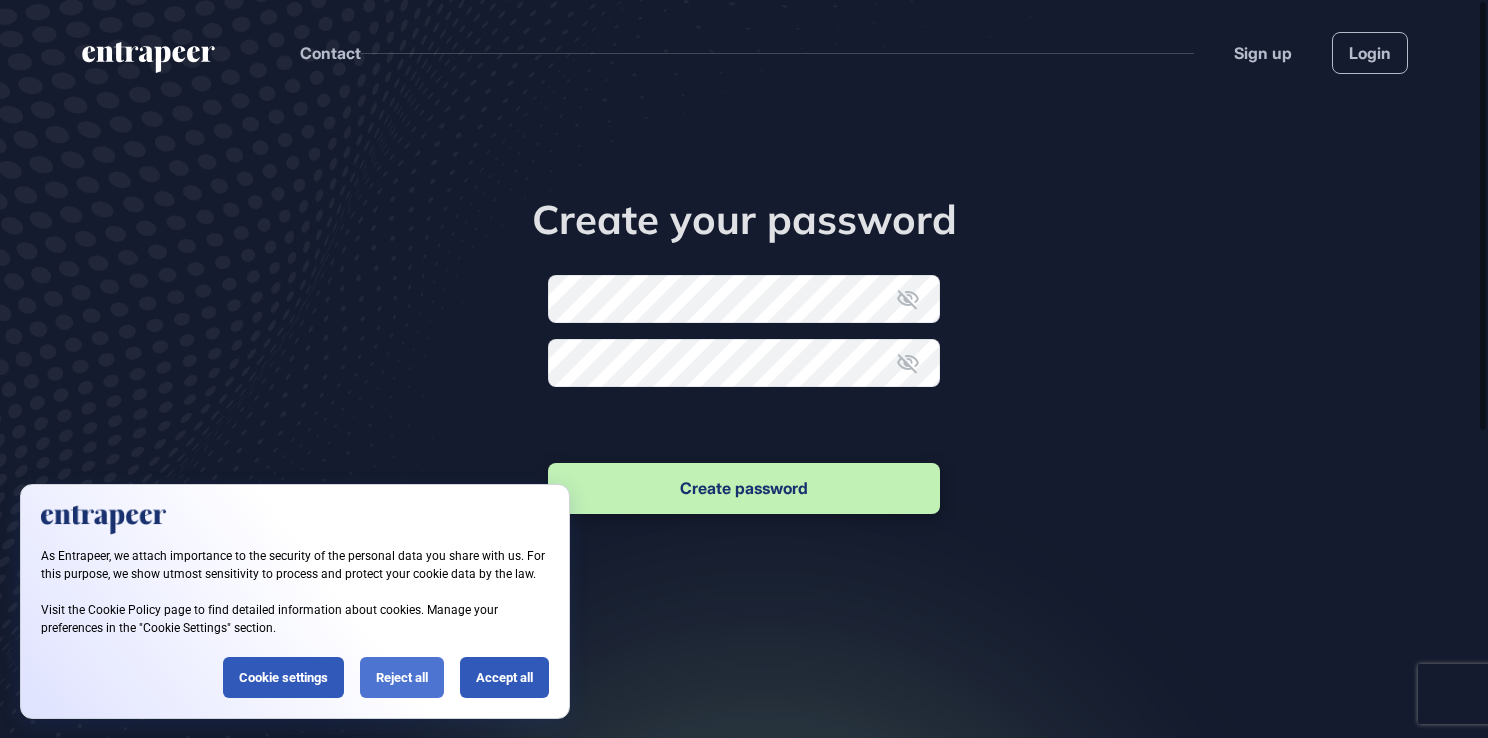 click on "Reject all" 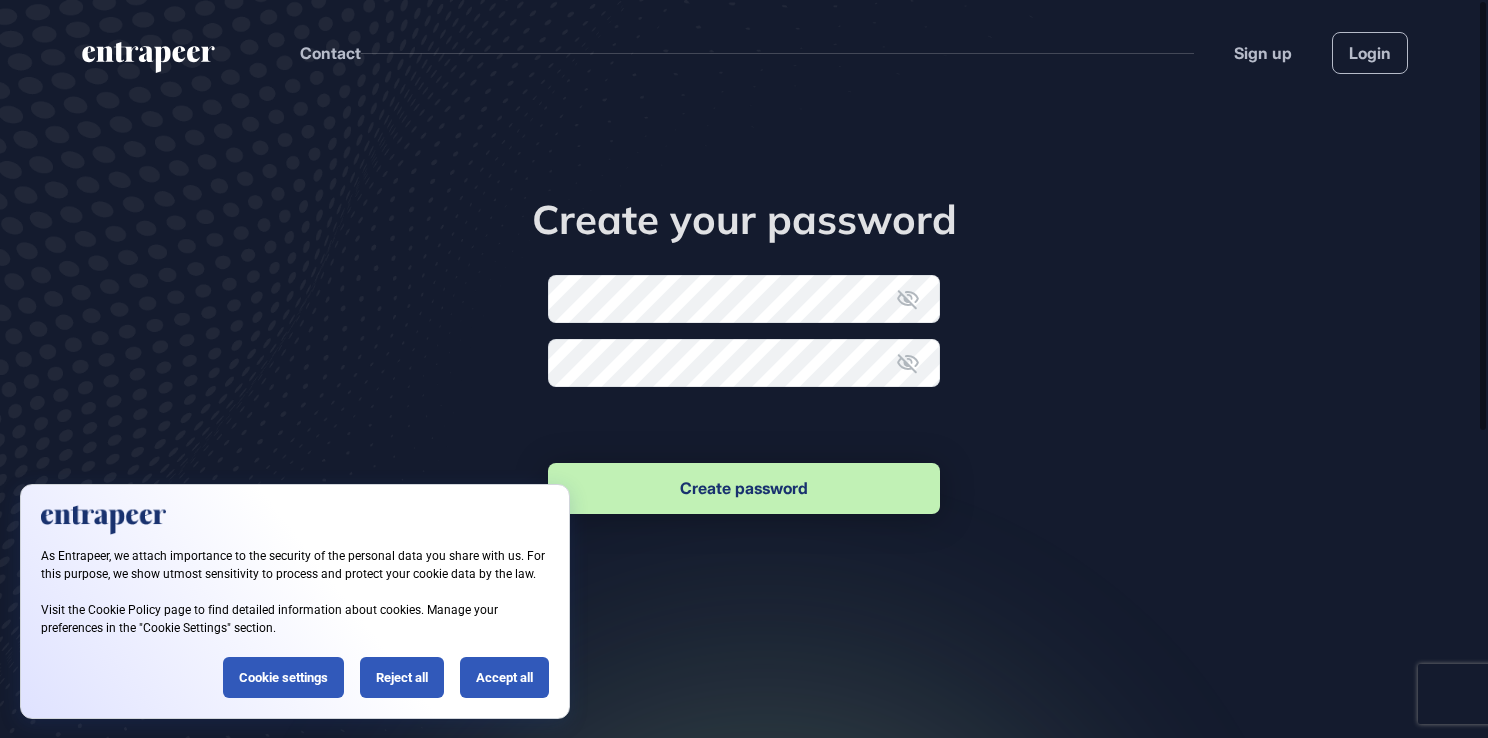 scroll, scrollTop: 0, scrollLeft: 0, axis: both 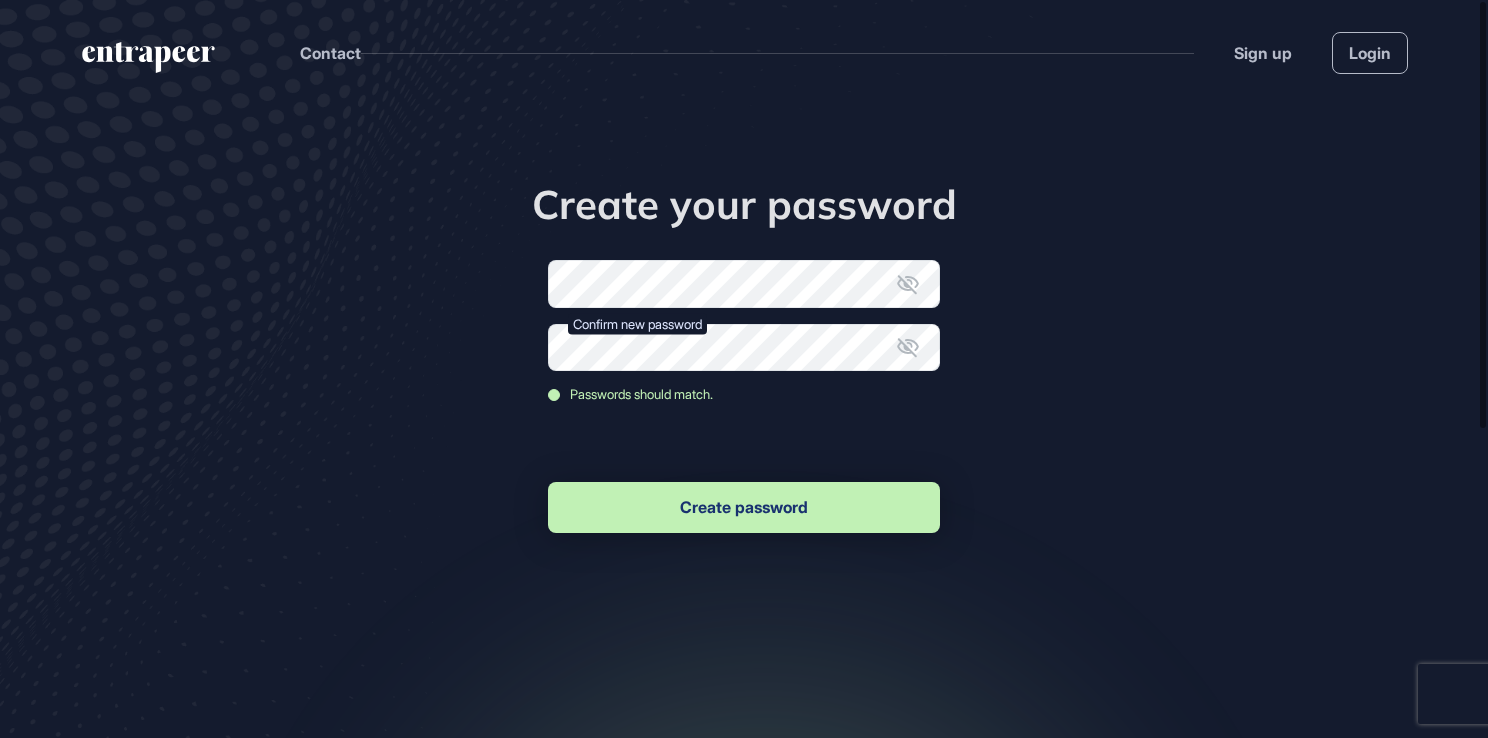 click on "Create password" at bounding box center [744, 507] 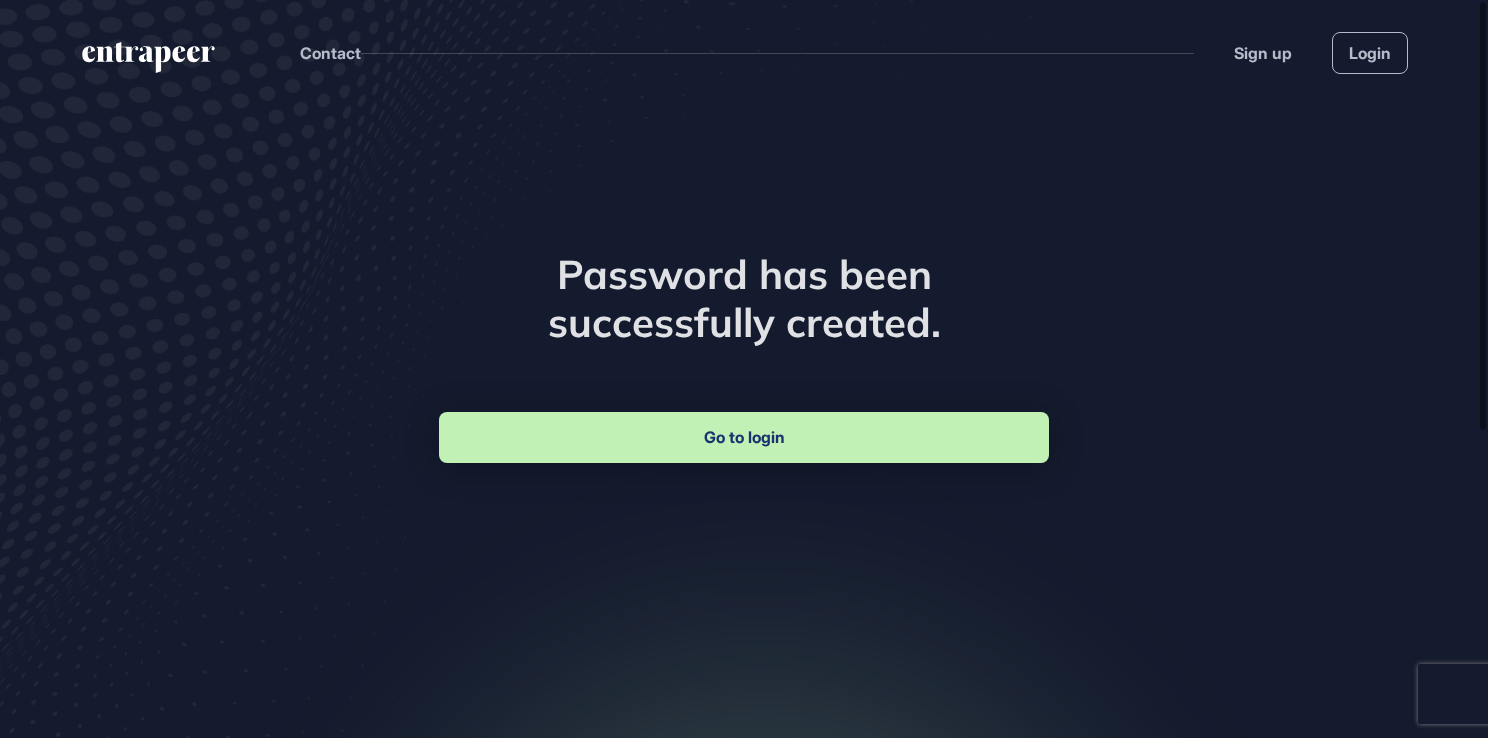 click on "Go to login" at bounding box center (744, 437) 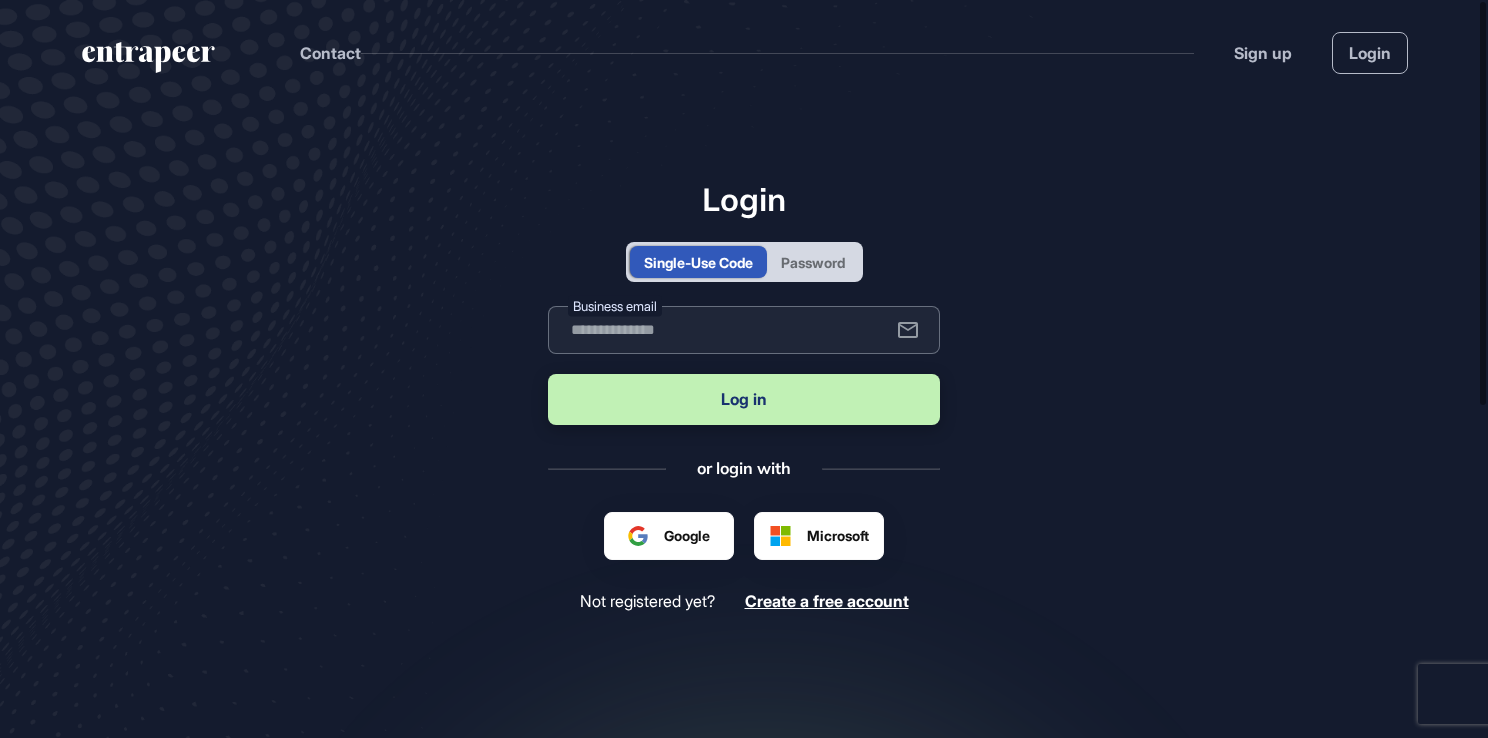 click at bounding box center (744, 330) 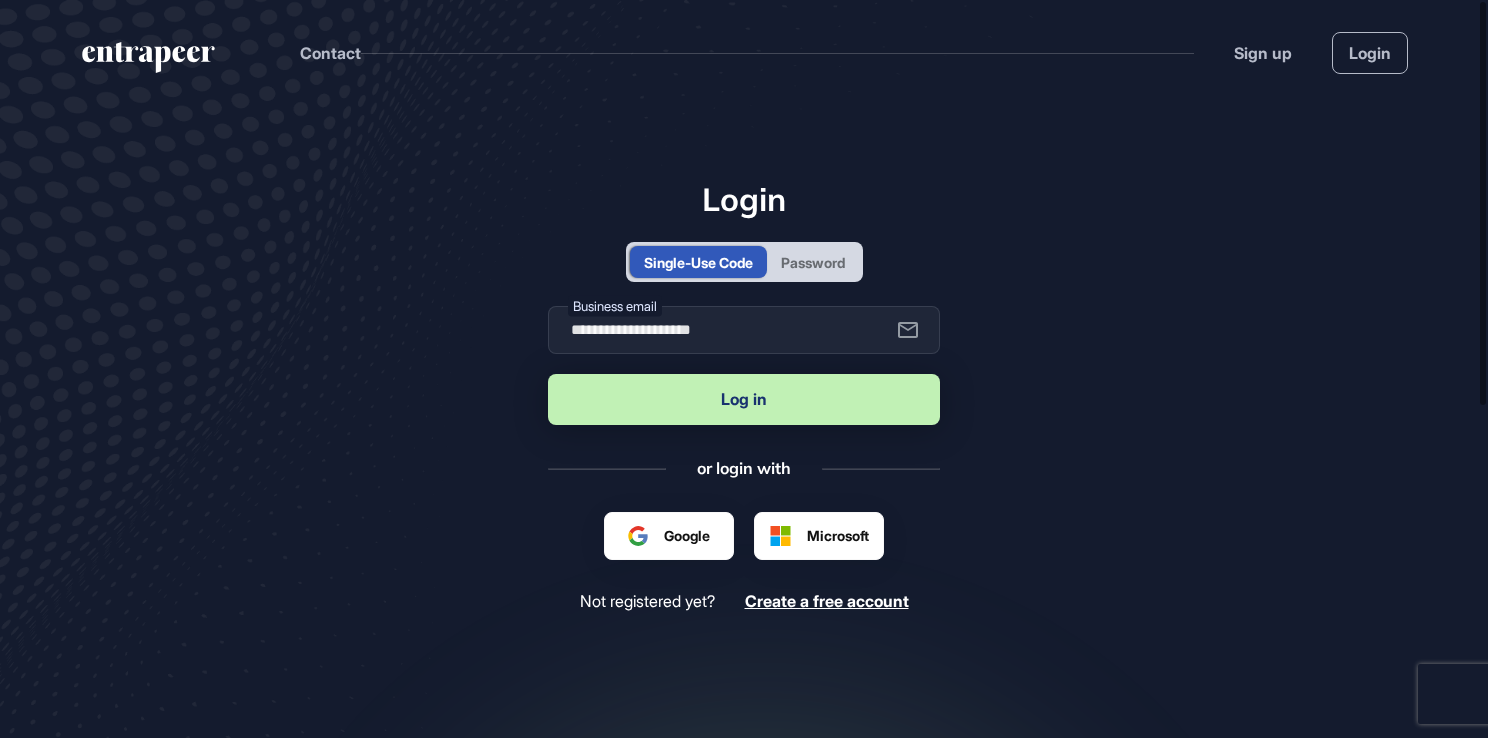 click on "Log in" at bounding box center (744, 399) 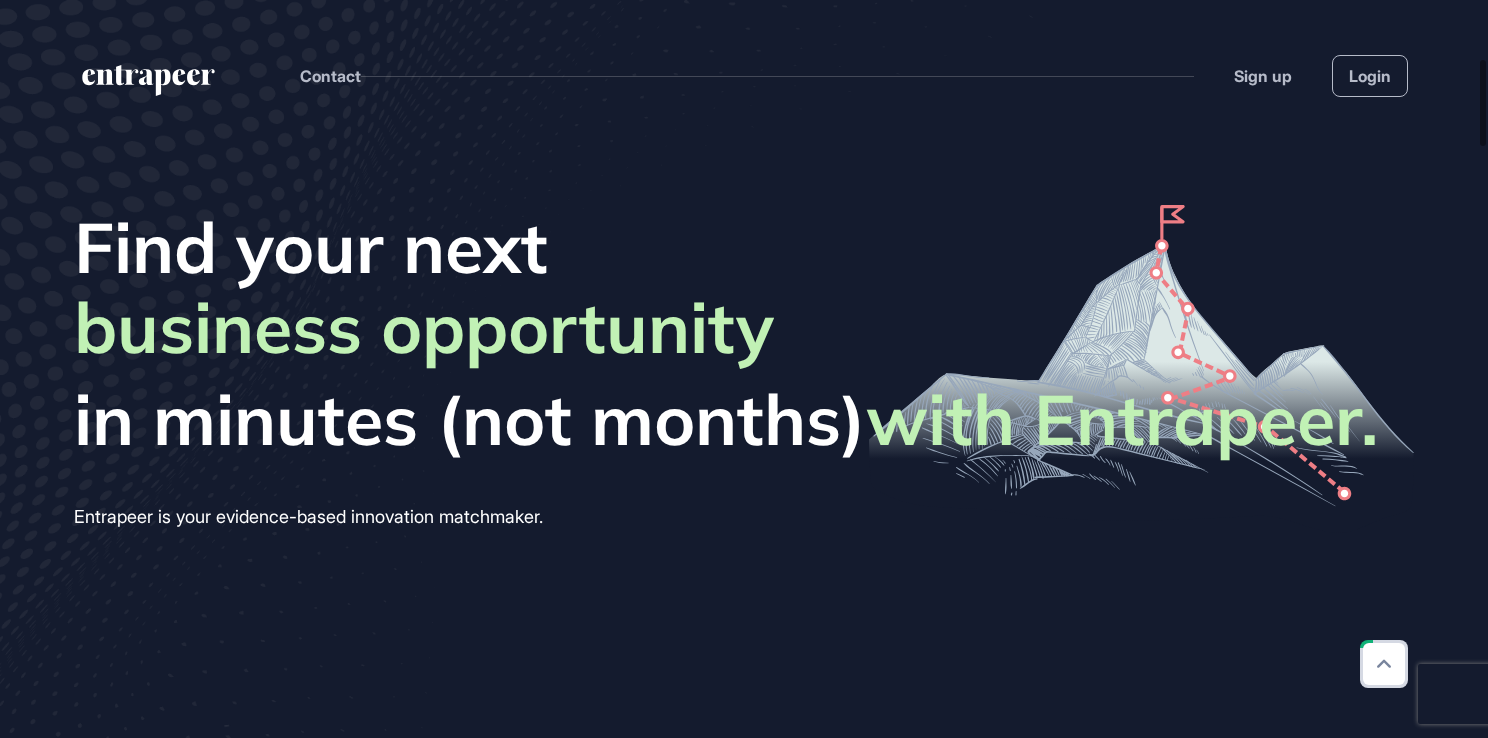 scroll, scrollTop: 0, scrollLeft: 0, axis: both 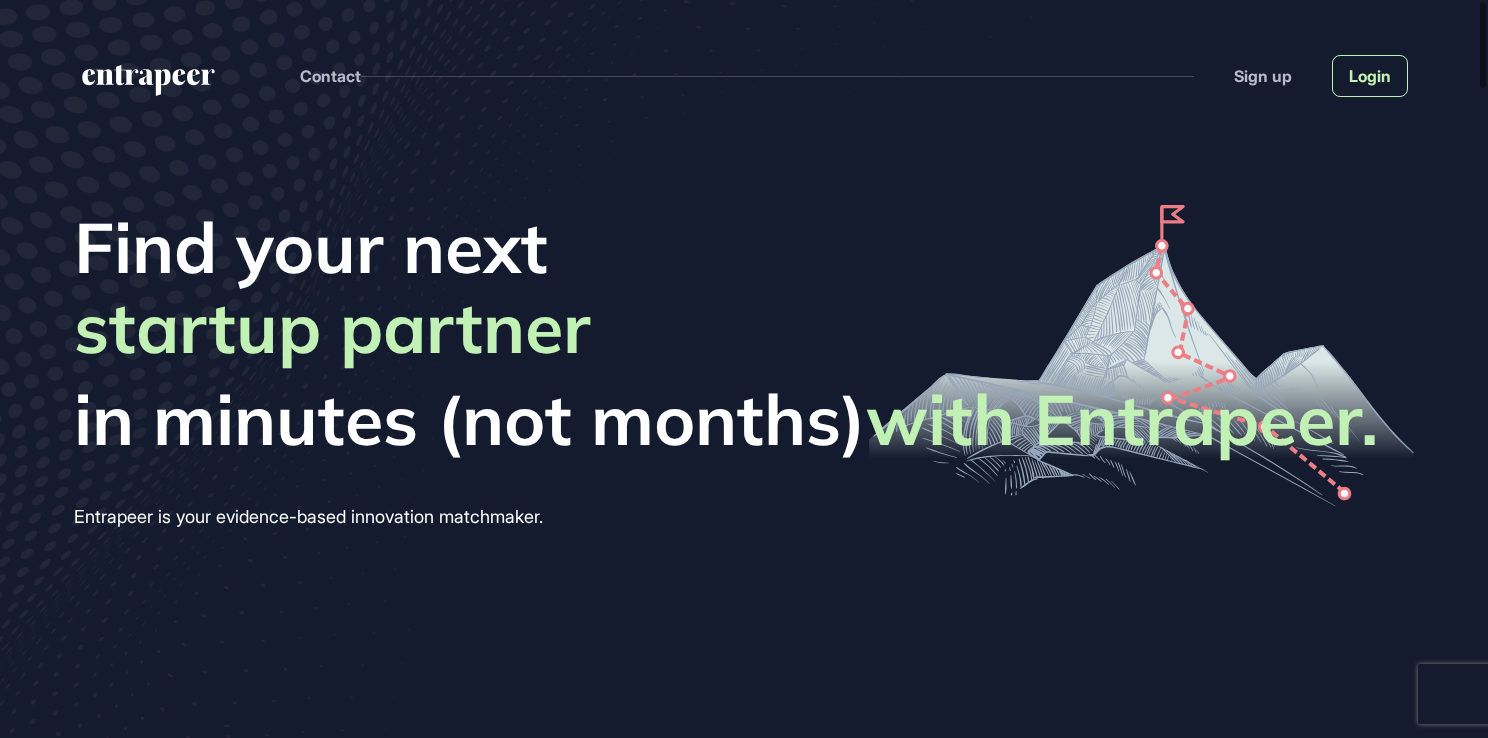 click on "Login" 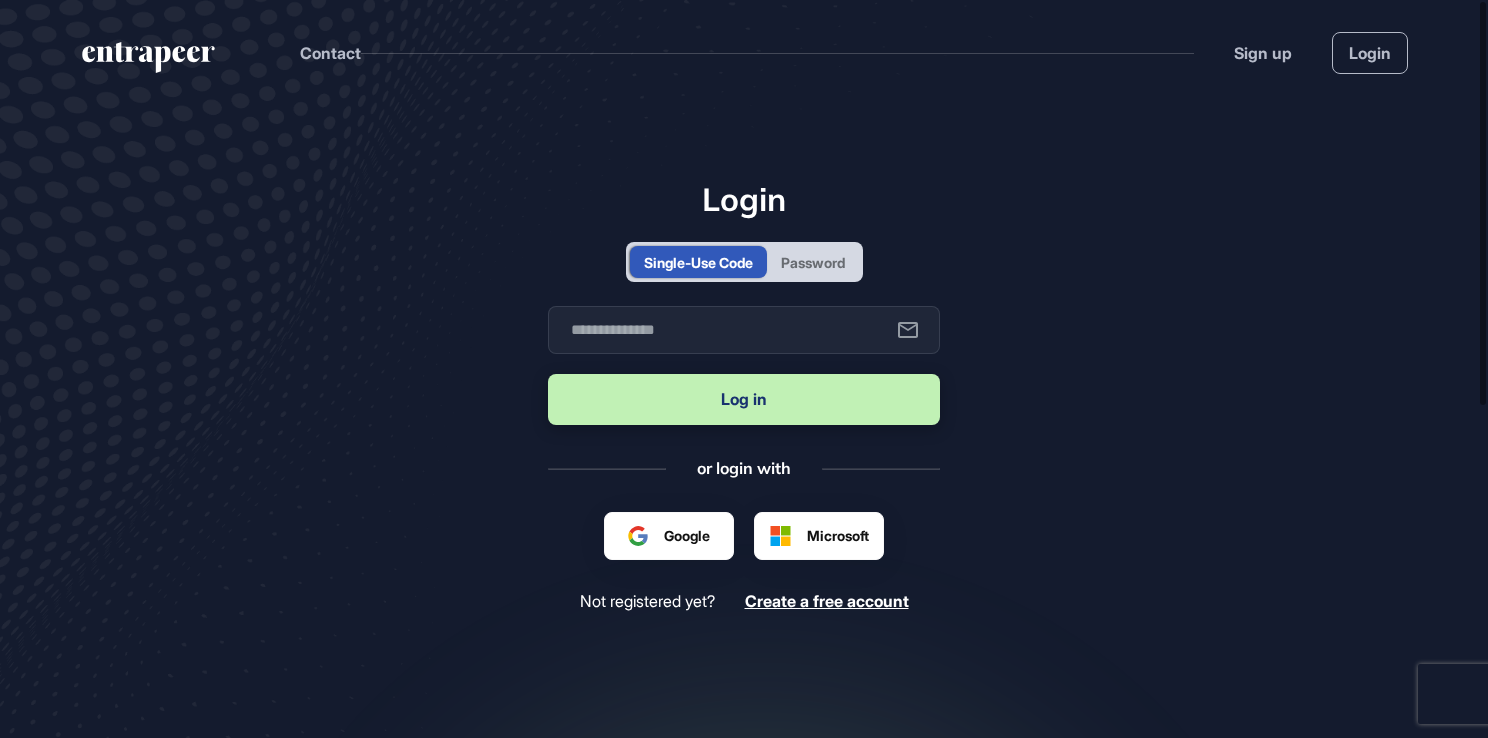 click on "Password" at bounding box center [813, 262] 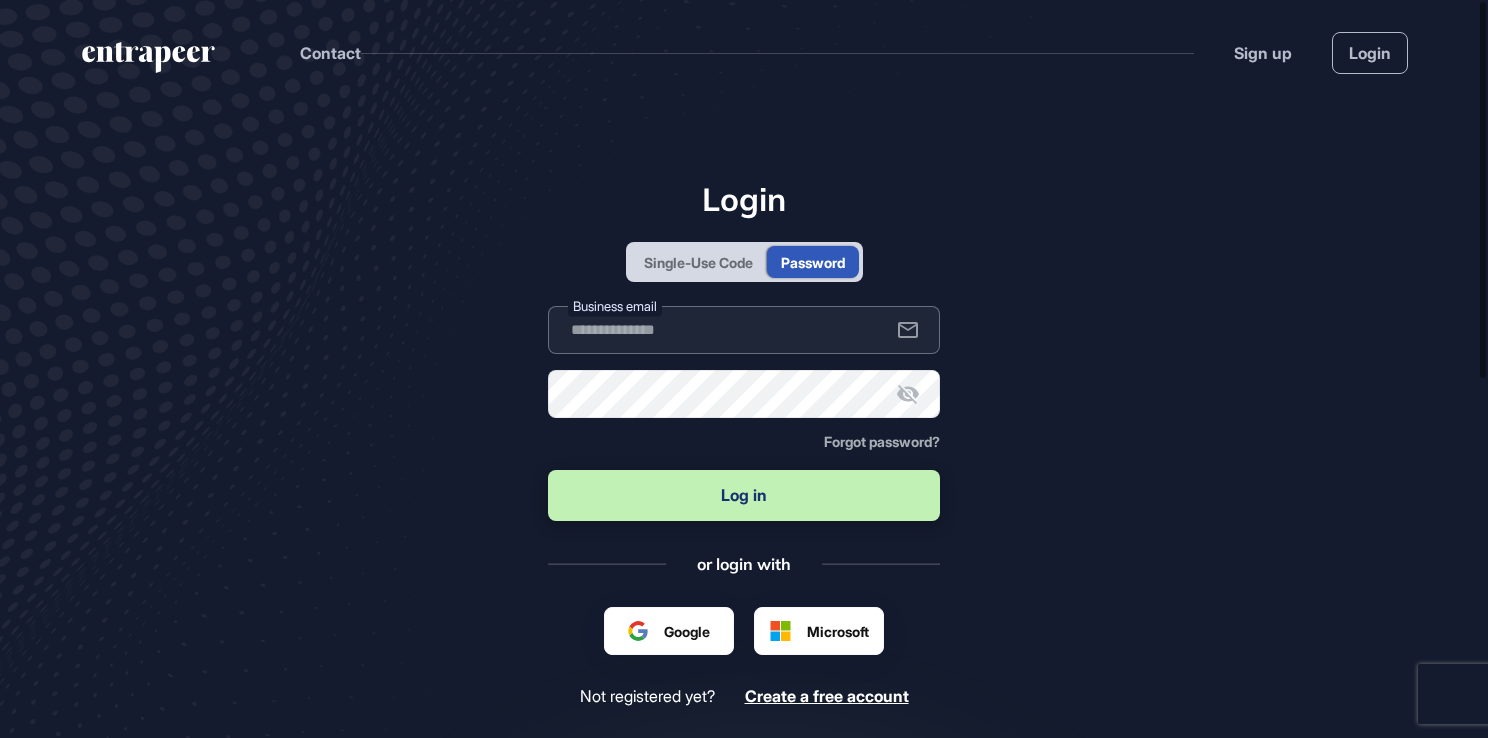 click at bounding box center [744, 330] 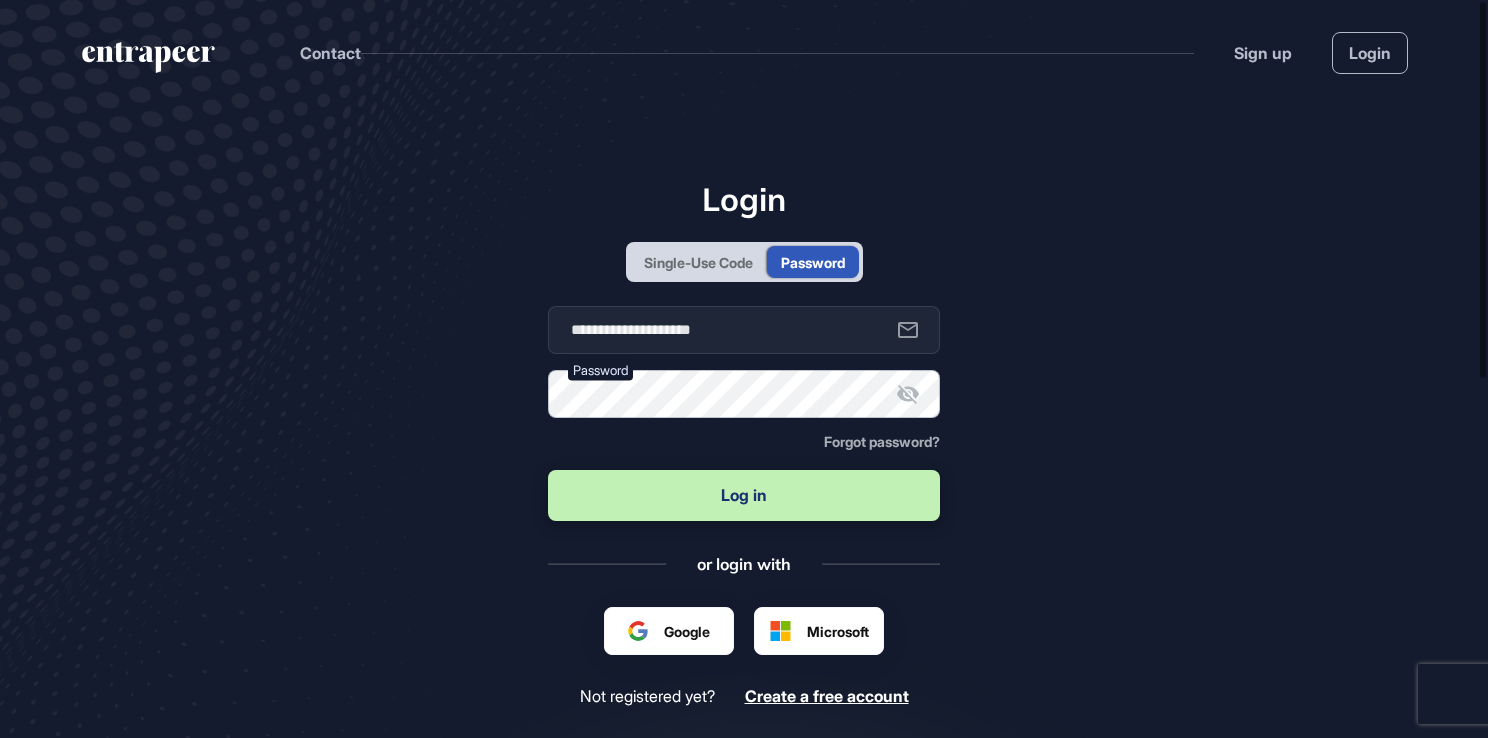 click on "Log in" at bounding box center (744, 495) 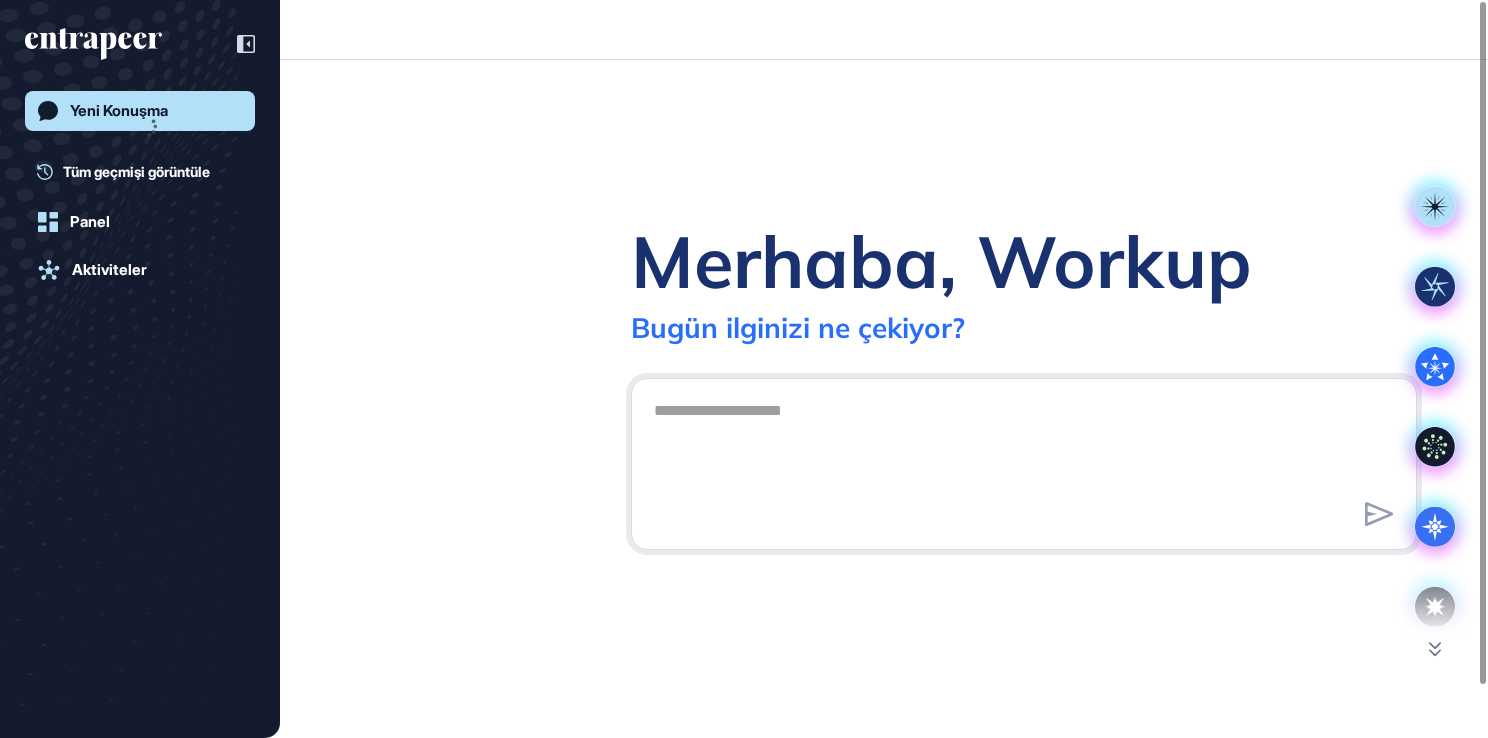 scroll, scrollTop: 738, scrollLeft: 1488, axis: both 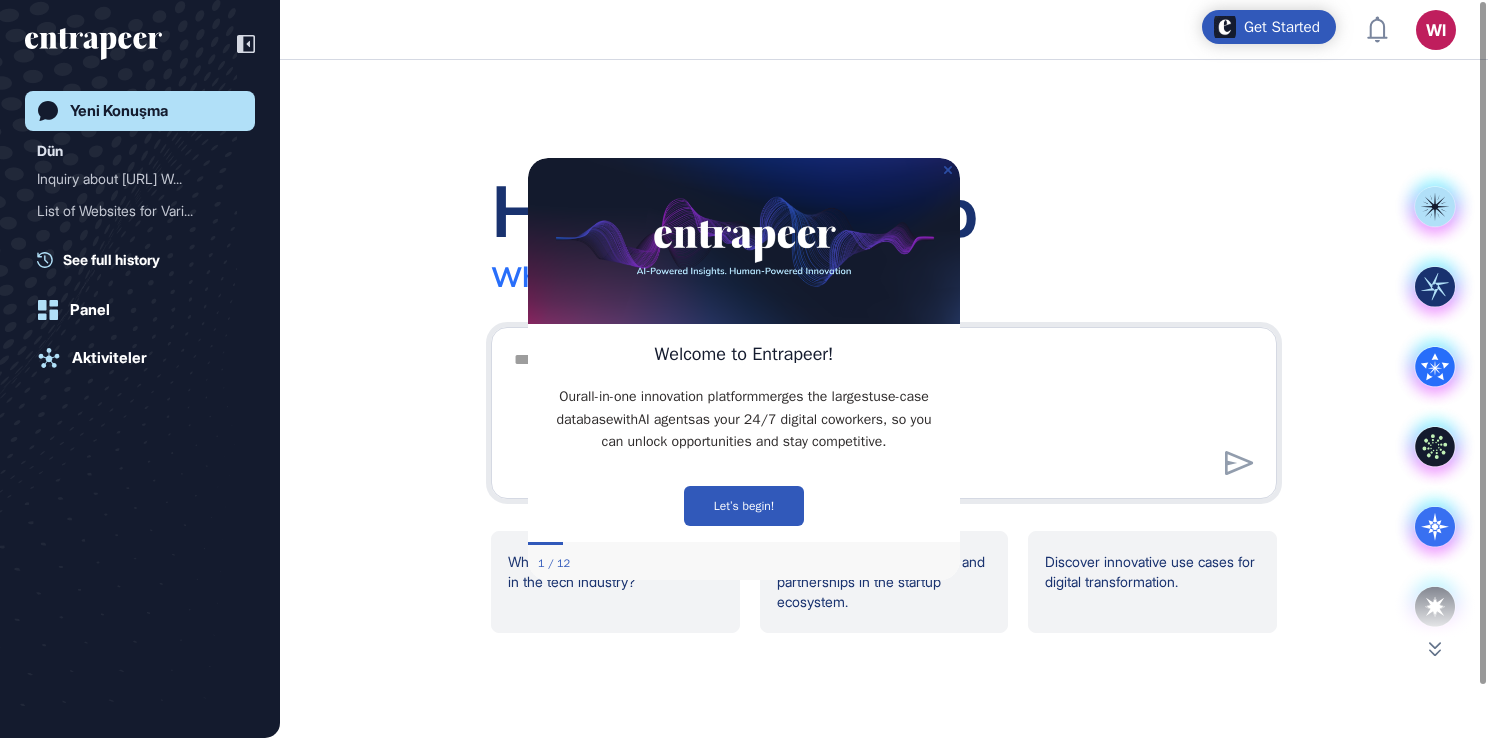 click 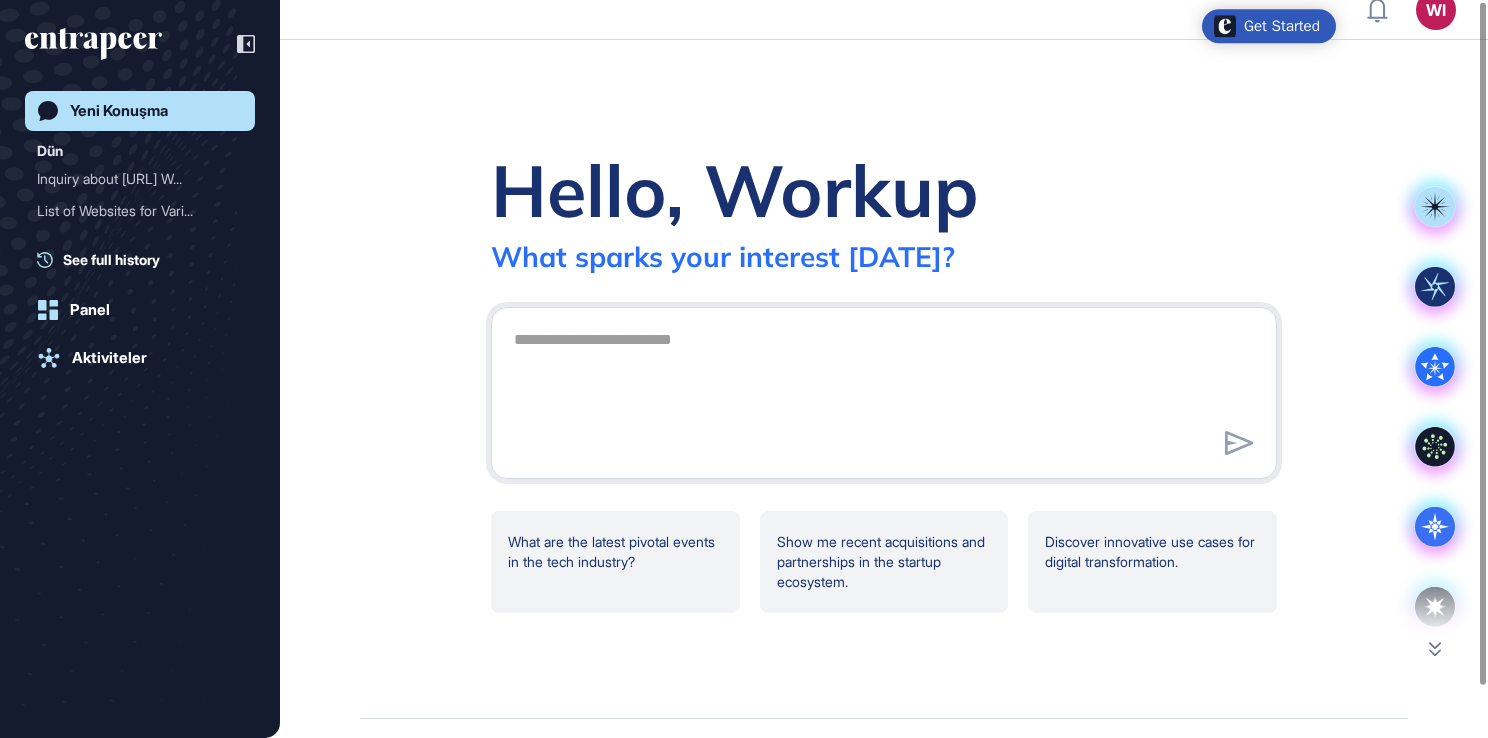 scroll, scrollTop: 0, scrollLeft: 0, axis: both 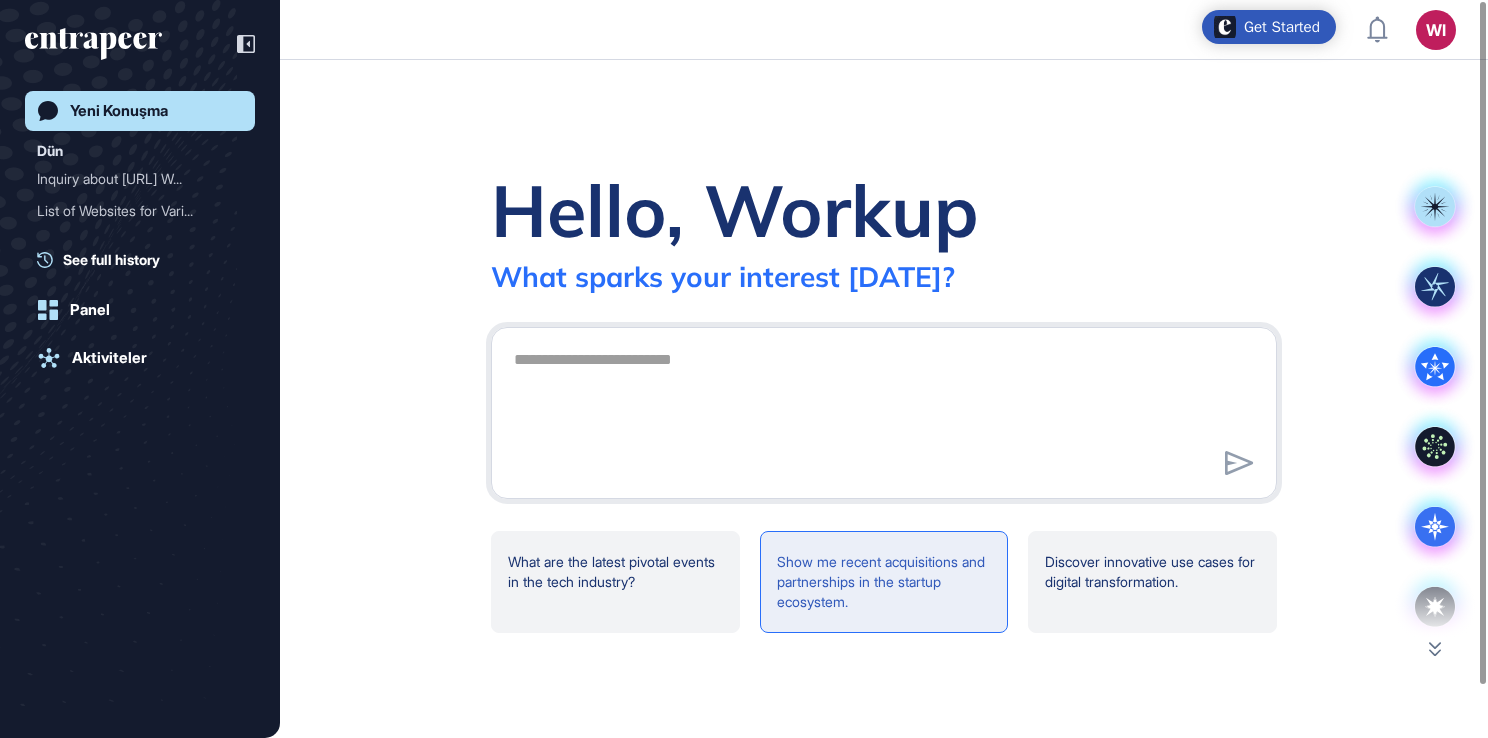 click on "Show me recent acquisitions and partnerships in the startup ecosystem." 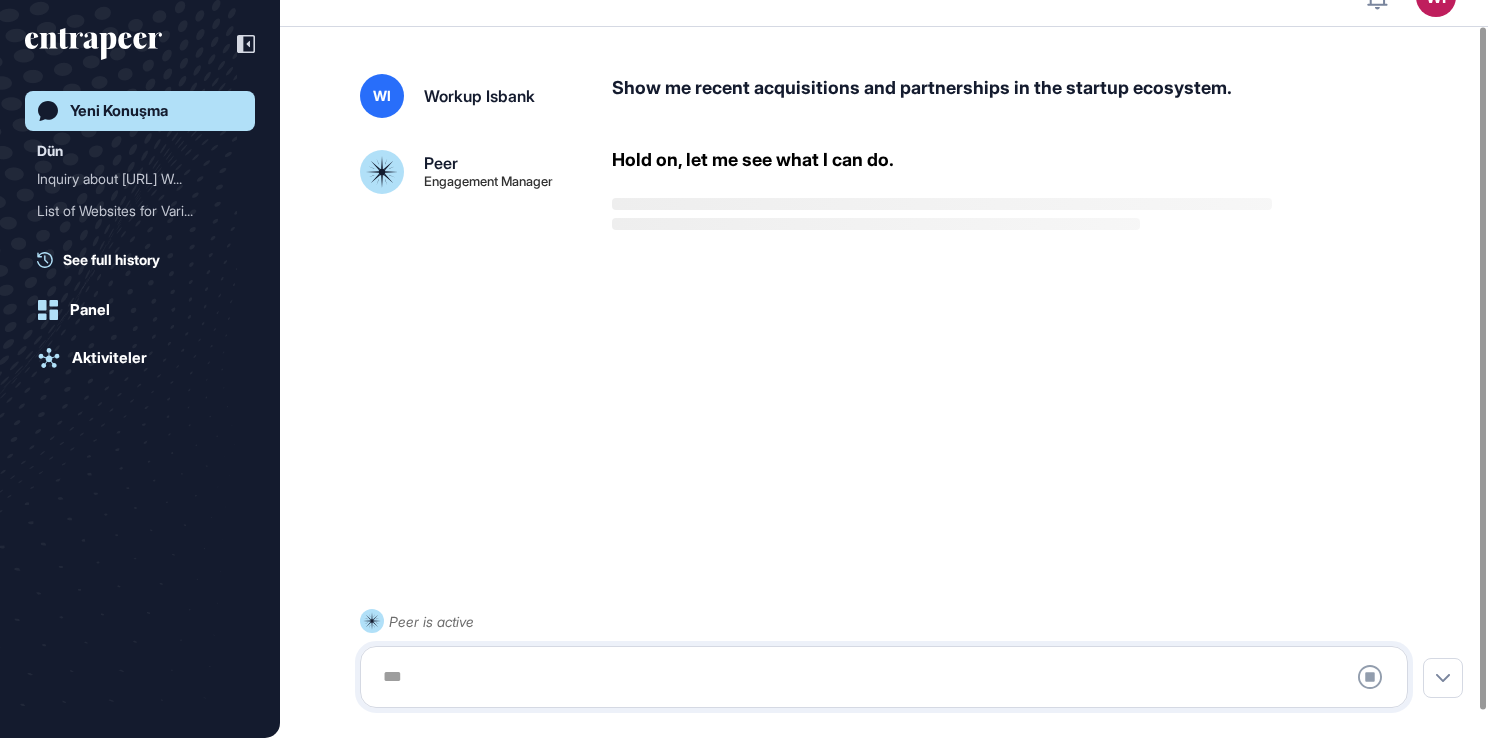scroll, scrollTop: 56, scrollLeft: 0, axis: vertical 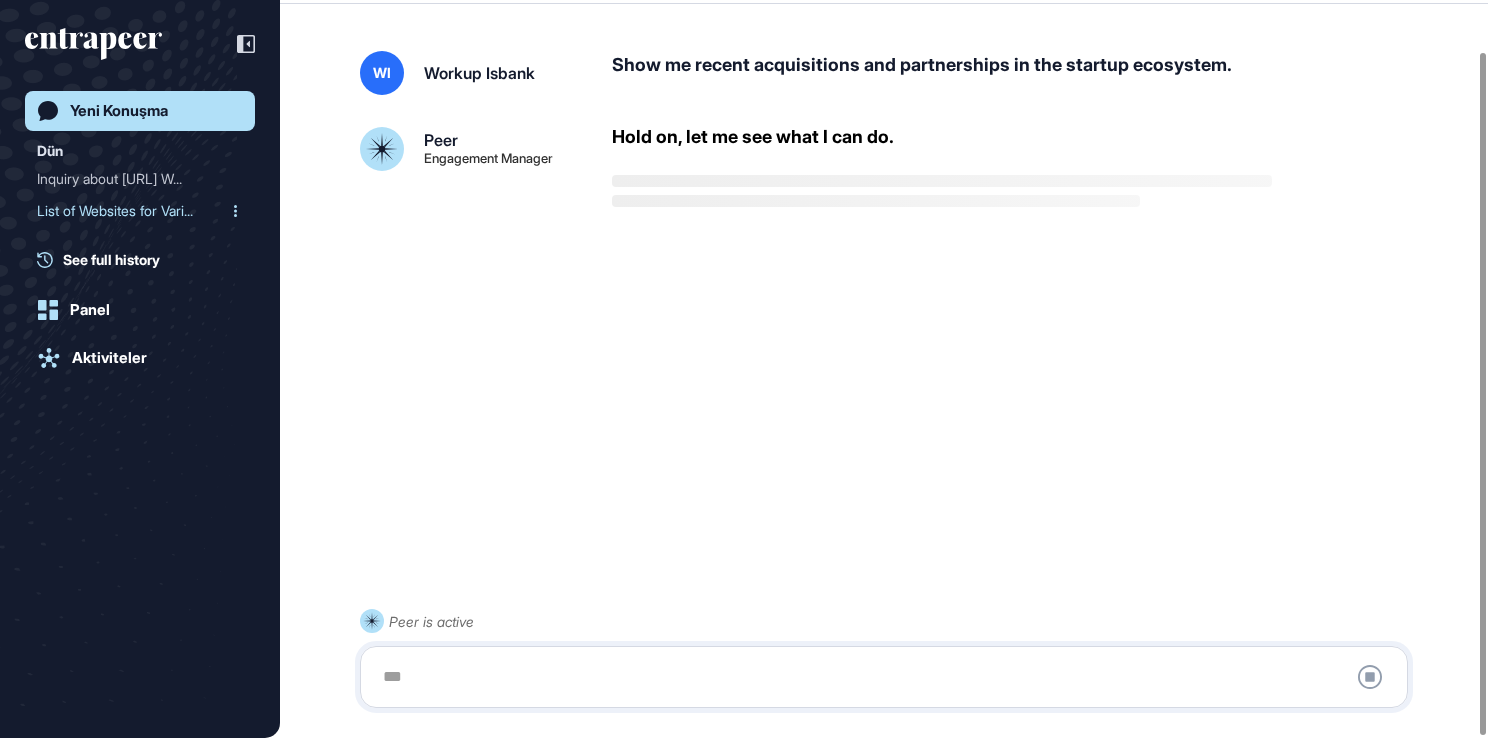 click on "Dün Inquiry about MoveOn.ai W... List of Websites for Vari... See full history" 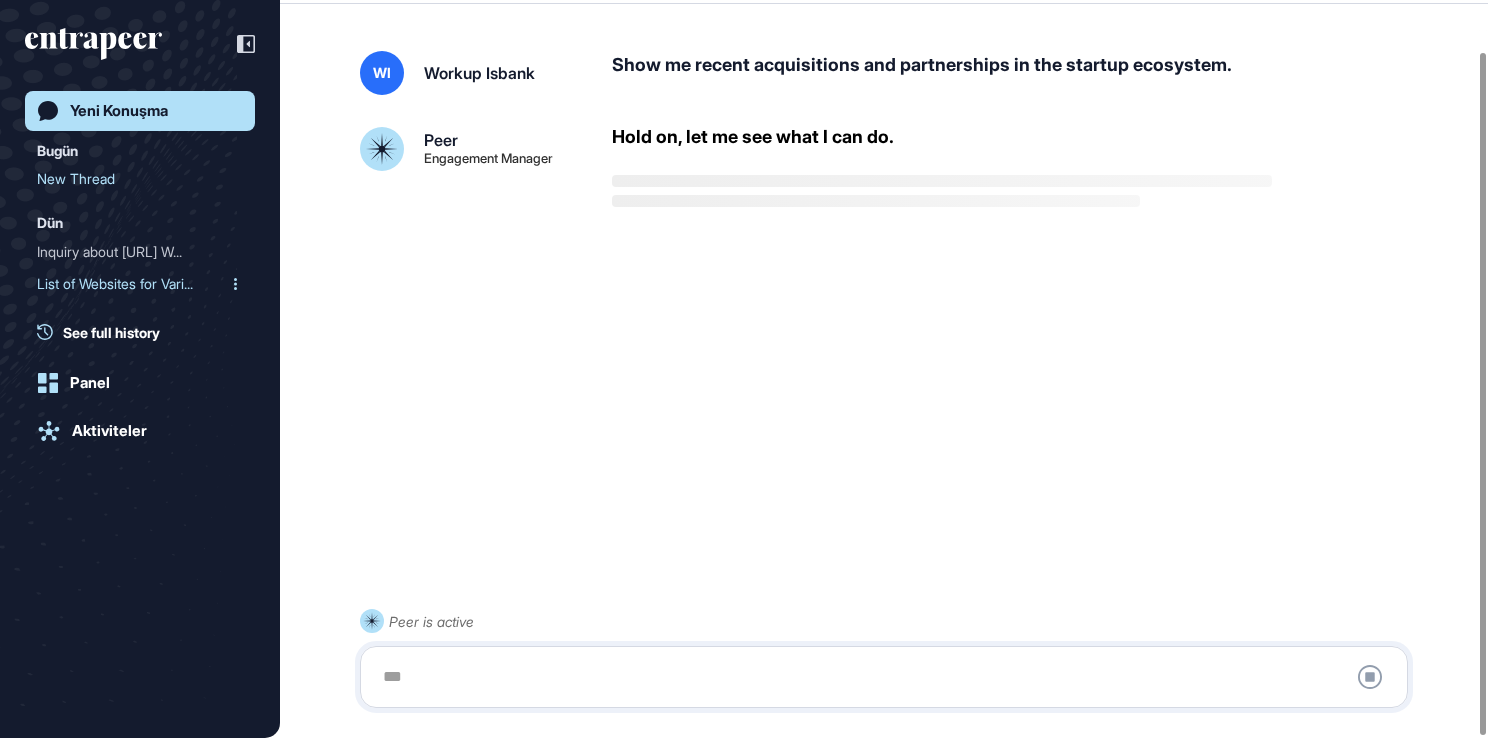click on "List of Websites for Vari..." at bounding box center [132, 284] 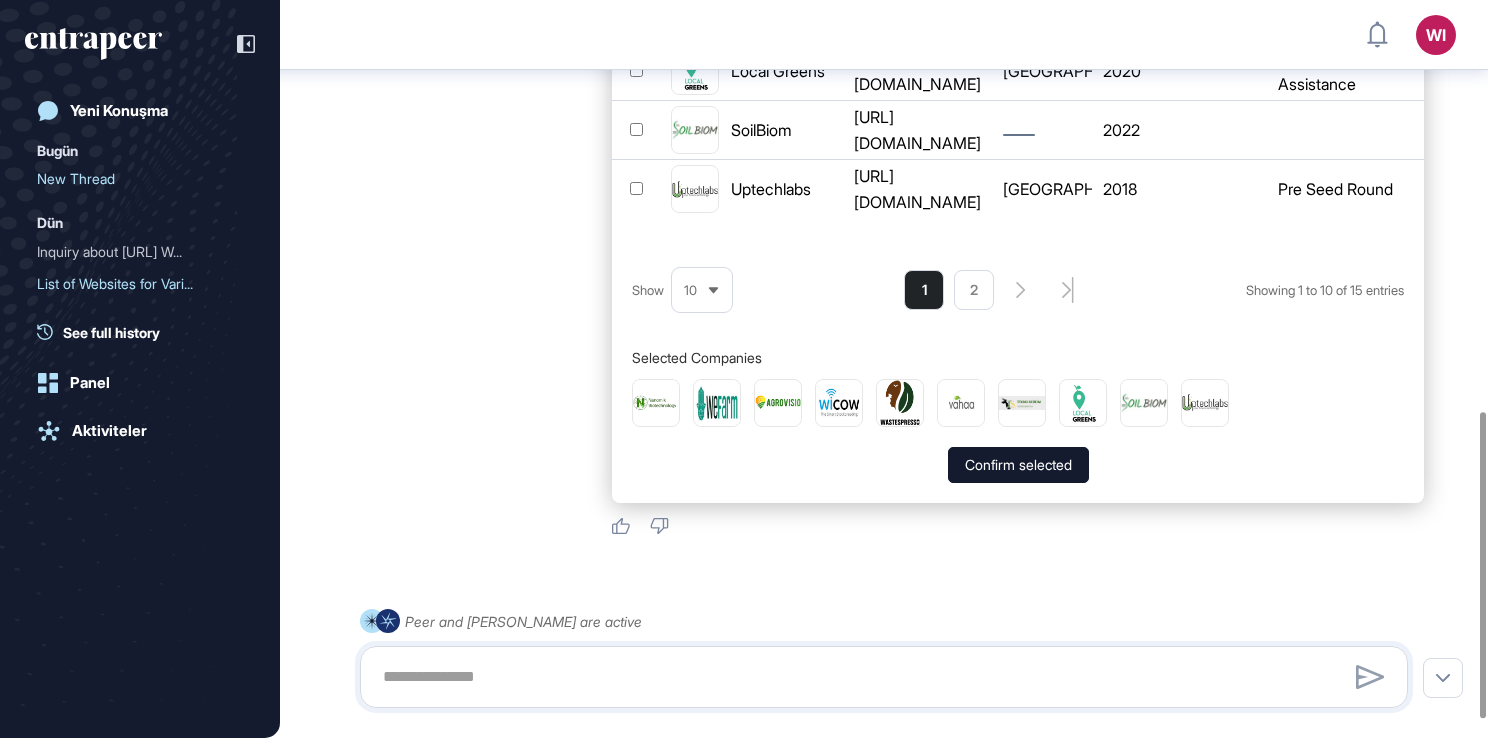 scroll, scrollTop: 1010, scrollLeft: 0, axis: vertical 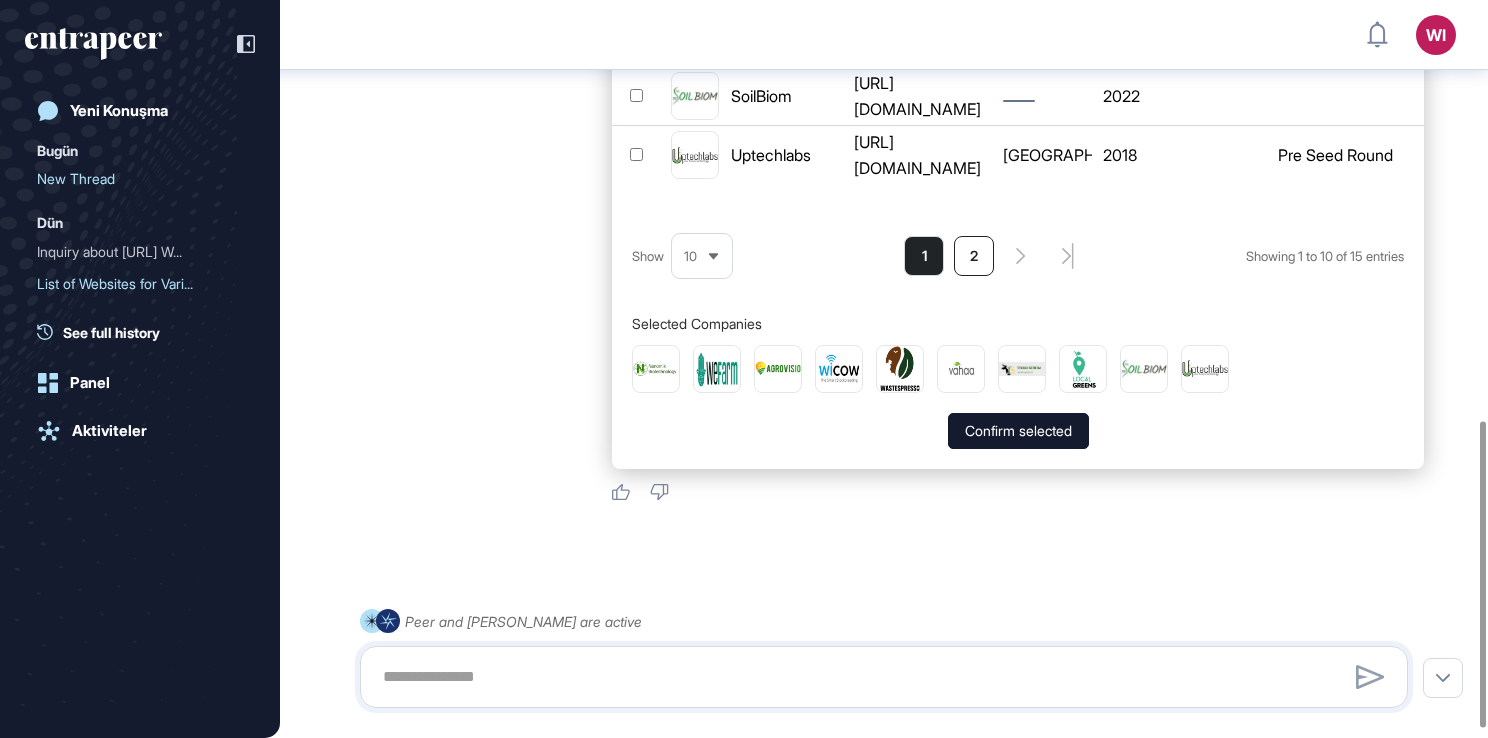 click on "2" 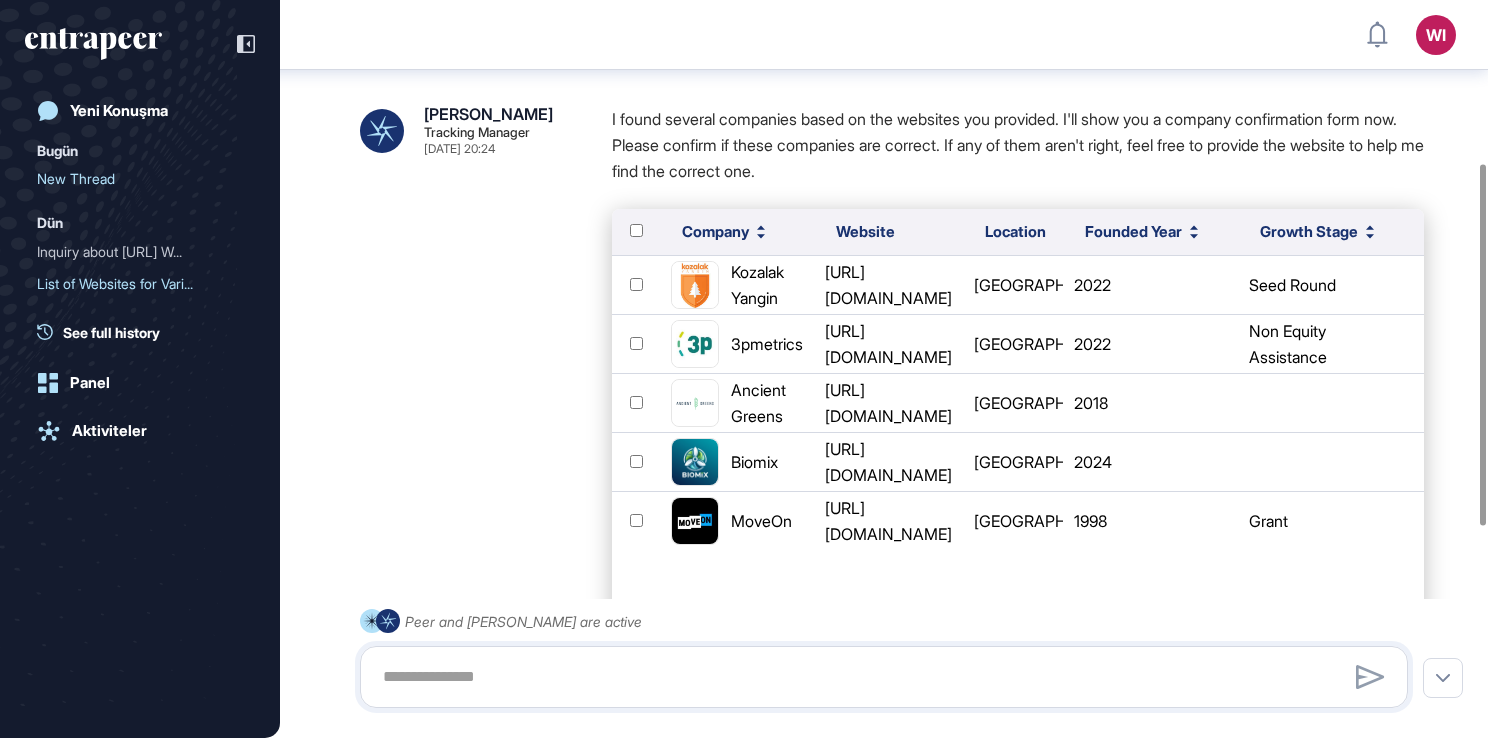 scroll, scrollTop: 332, scrollLeft: 0, axis: vertical 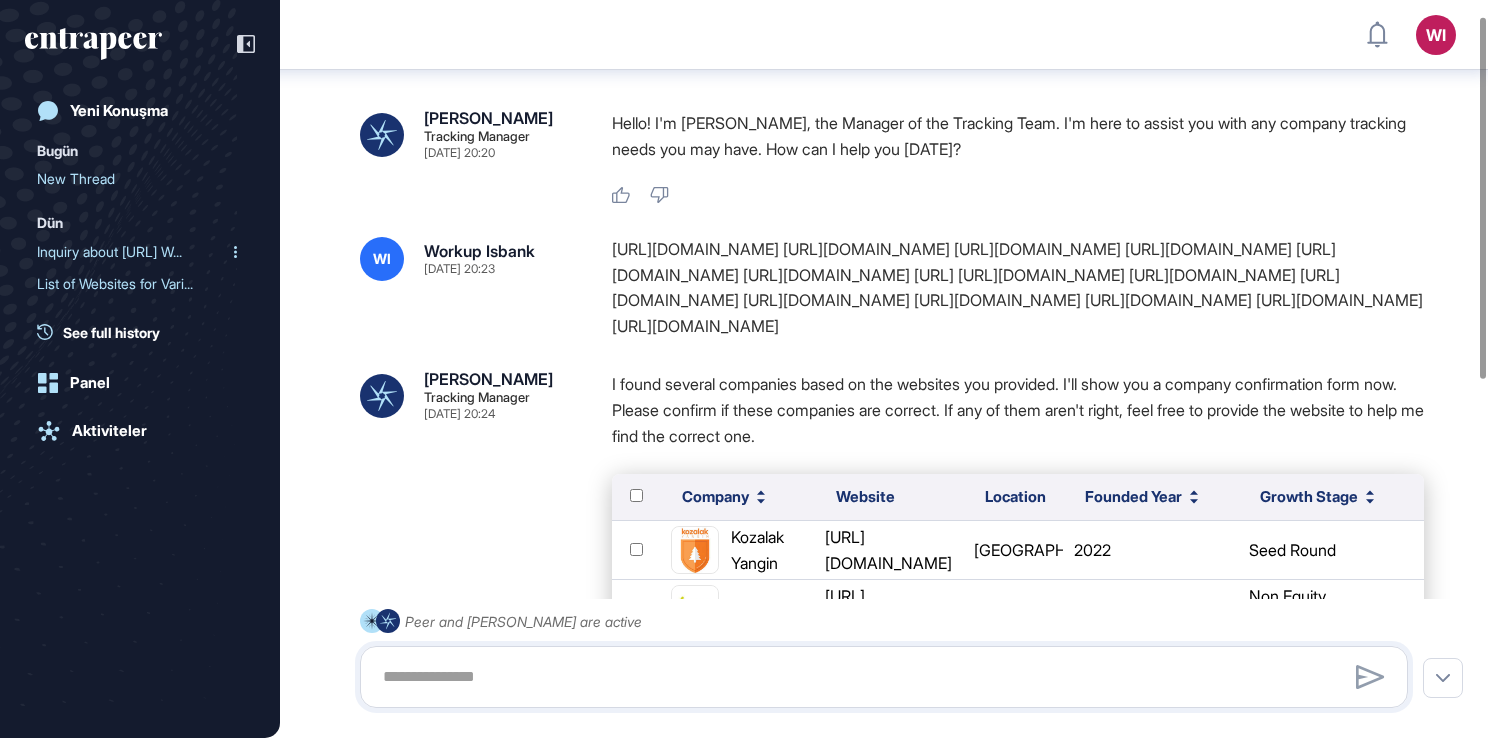 click on "Inquiry about MoveOn.ai W..." at bounding box center [132, 252] 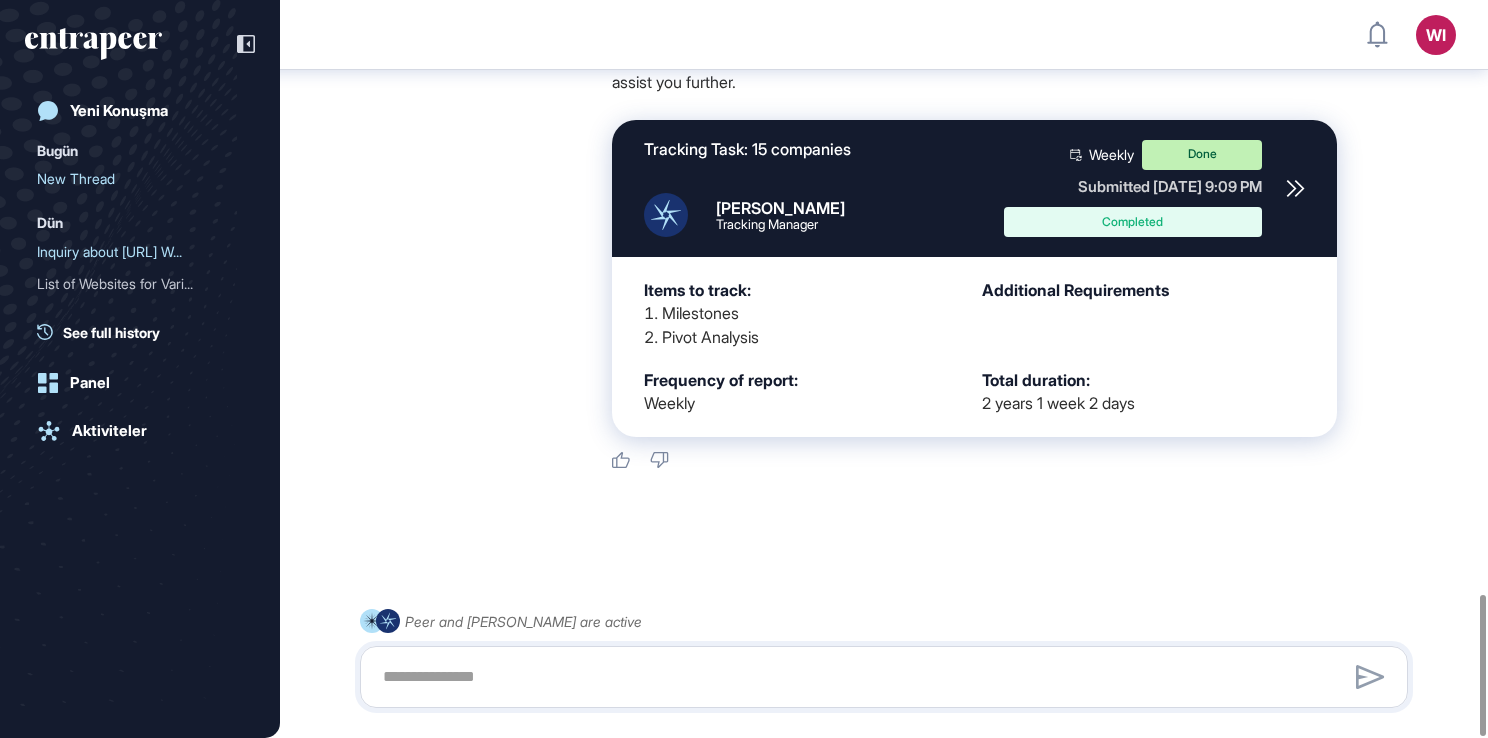 scroll, scrollTop: 3113, scrollLeft: 0, axis: vertical 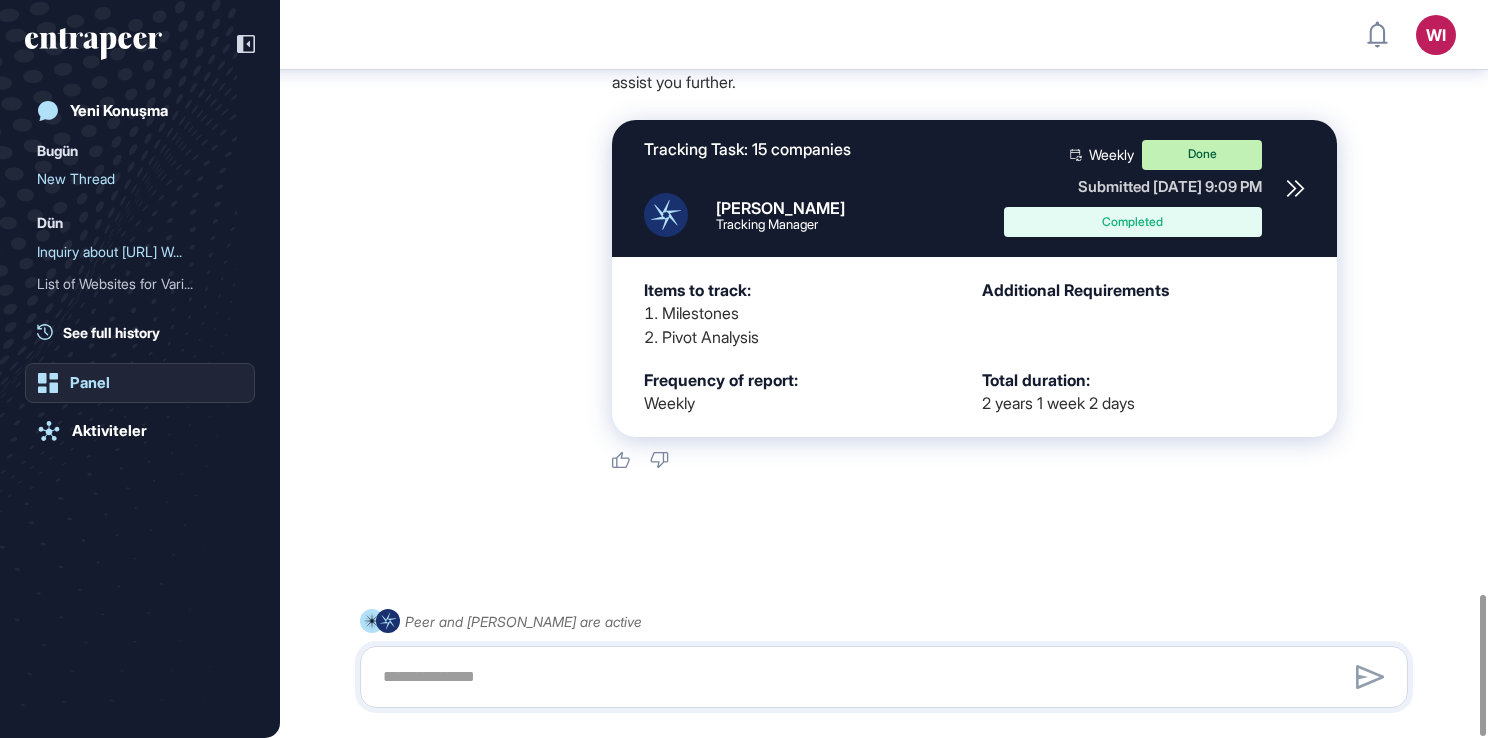 click on "Panel" at bounding box center (90, 383) 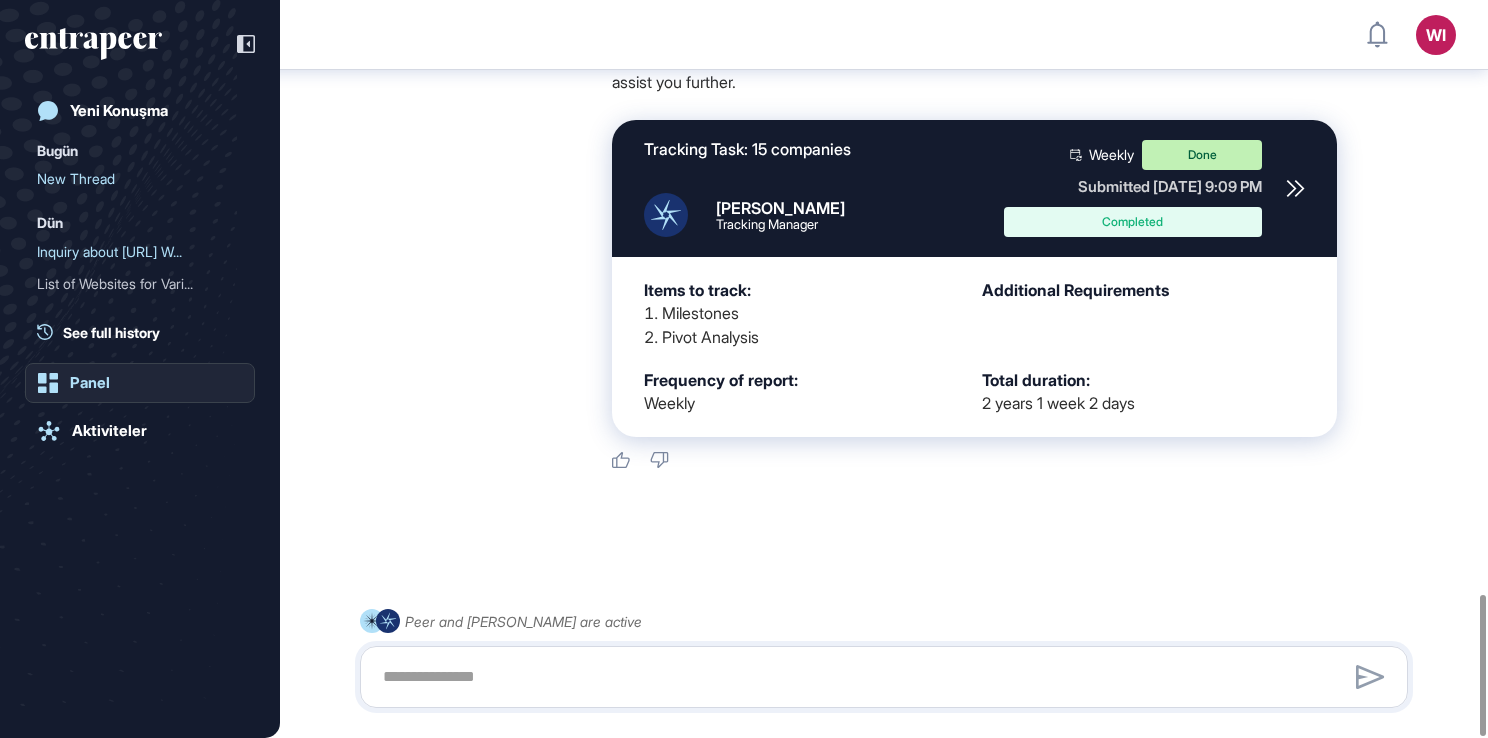 scroll, scrollTop: 3096, scrollLeft: 0, axis: vertical 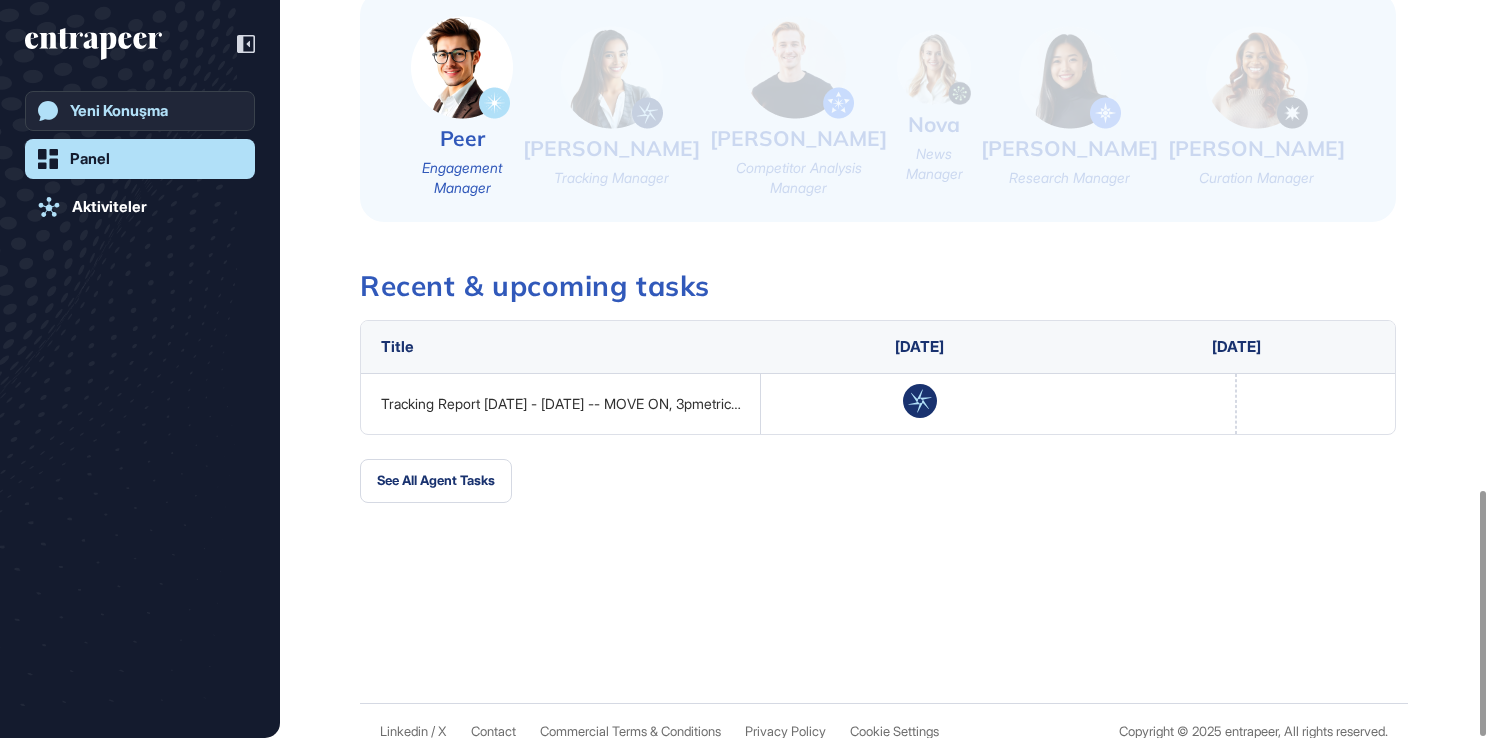 click on "Yeni Konuşma" at bounding box center (119, 111) 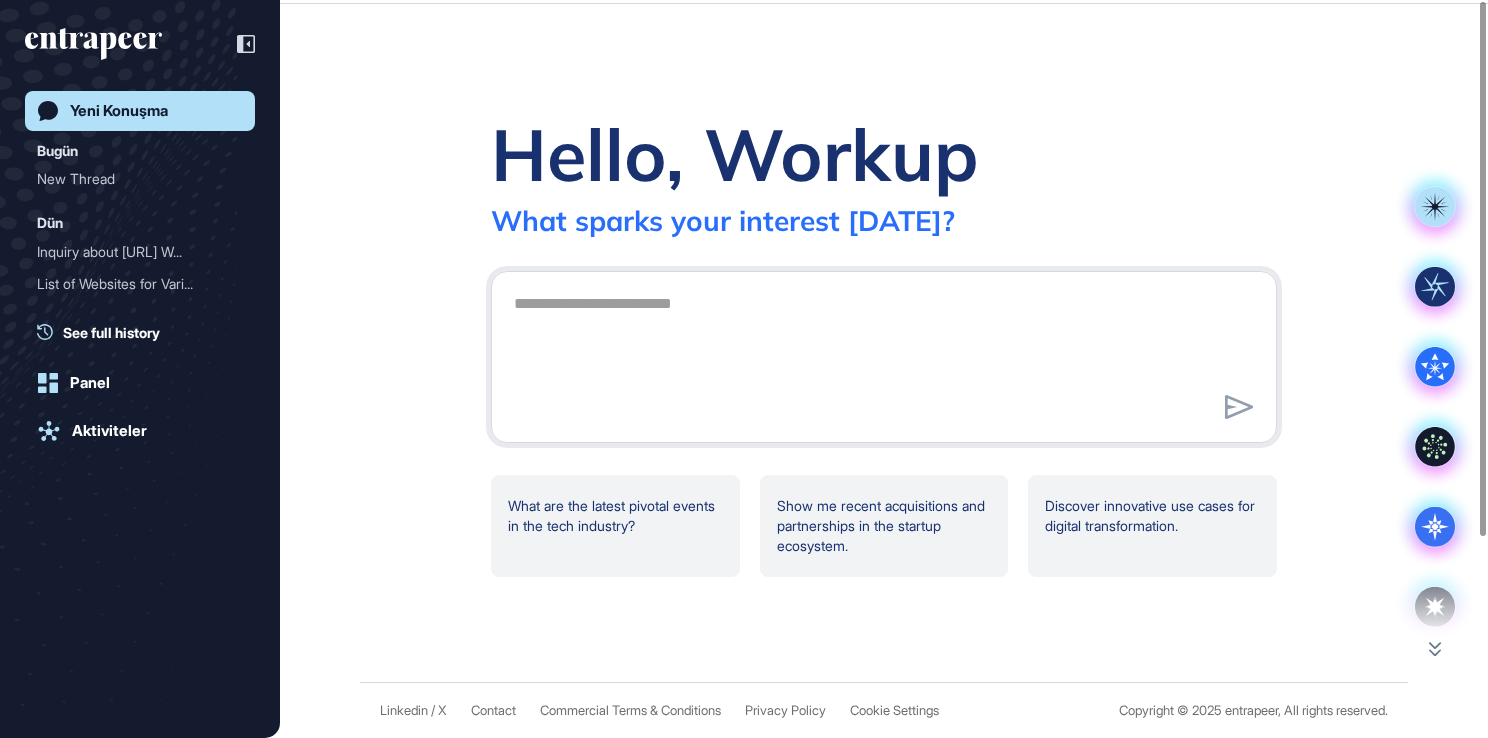 scroll, scrollTop: 0, scrollLeft: 0, axis: both 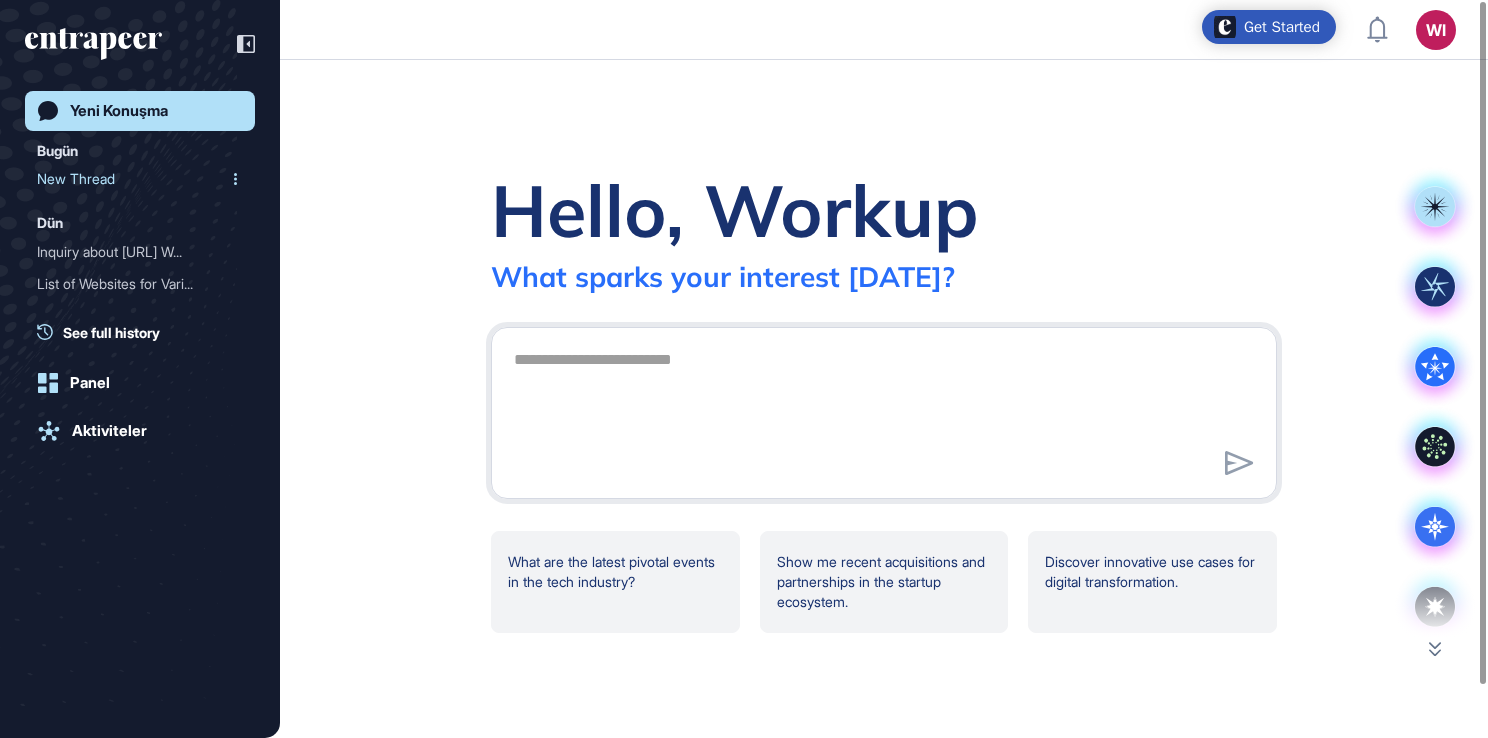 click on "New Thread" at bounding box center (132, 179) 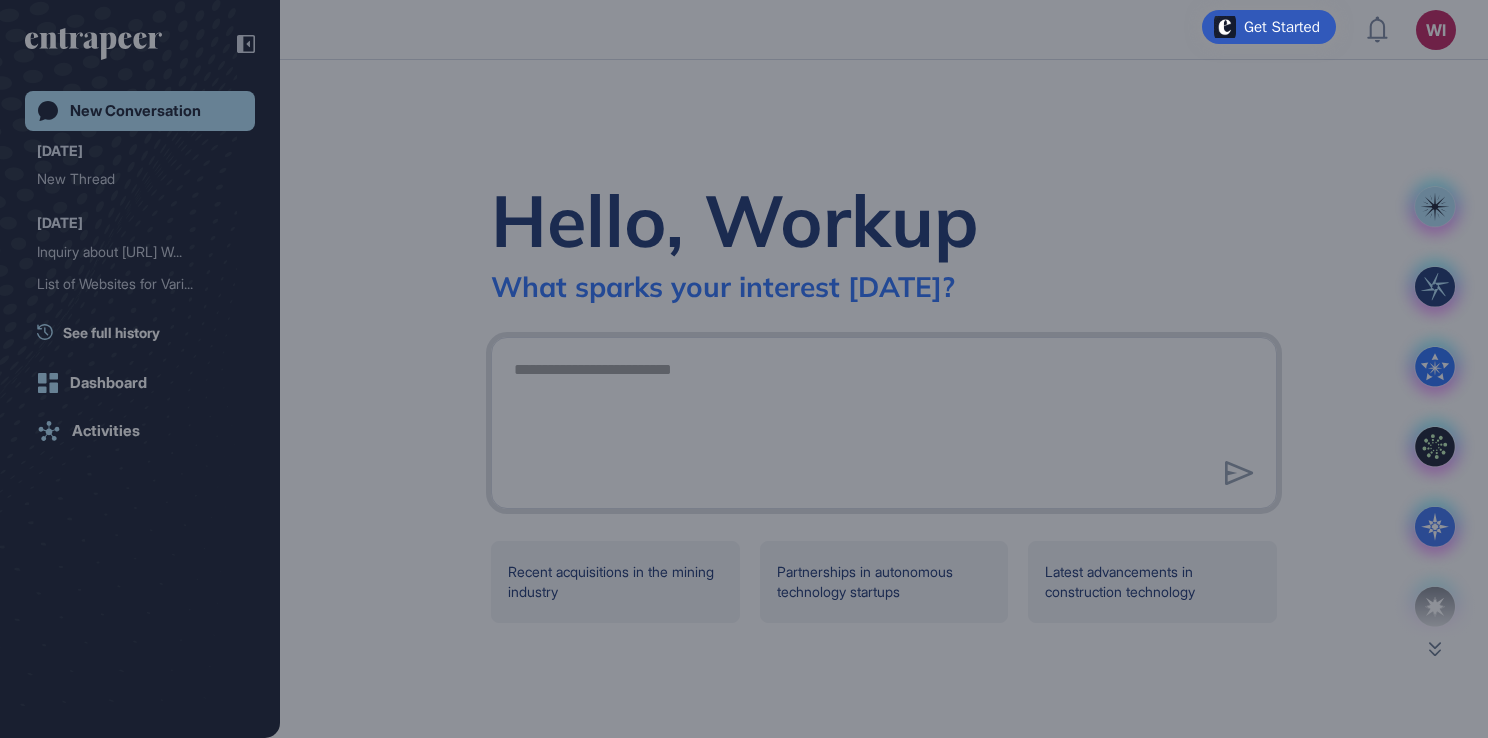 scroll, scrollTop: 0, scrollLeft: 0, axis: both 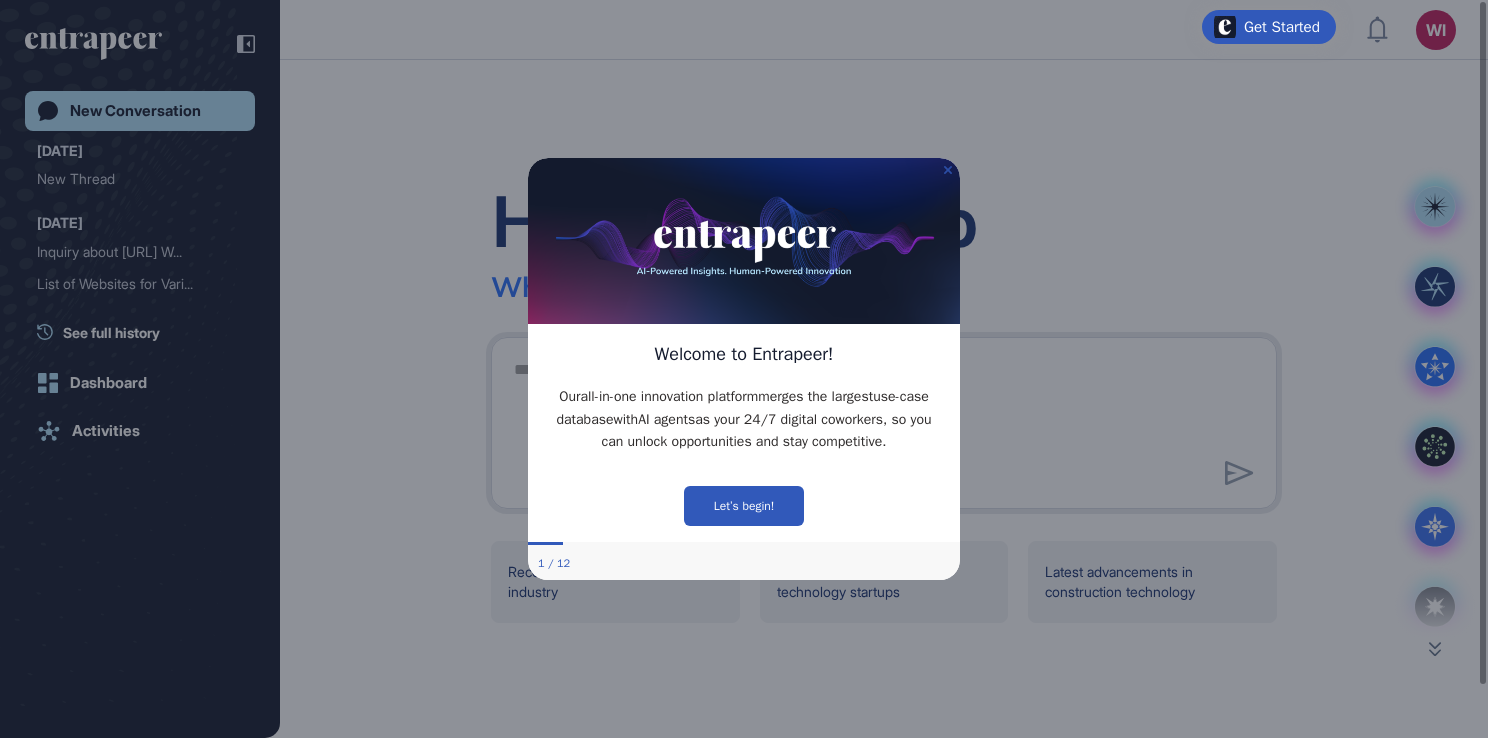 click 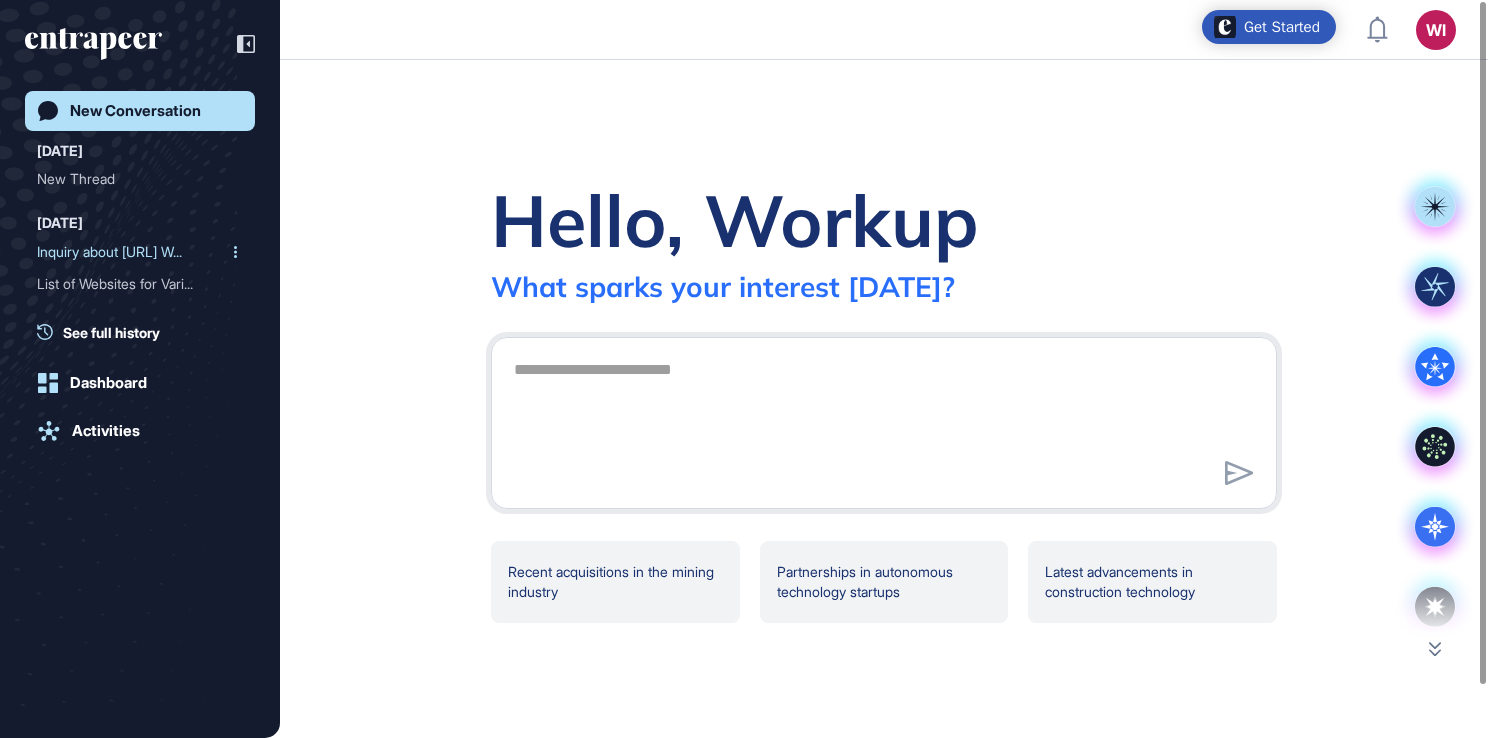 click on "Inquiry about MoveOn.ai W..." at bounding box center (132, 252) 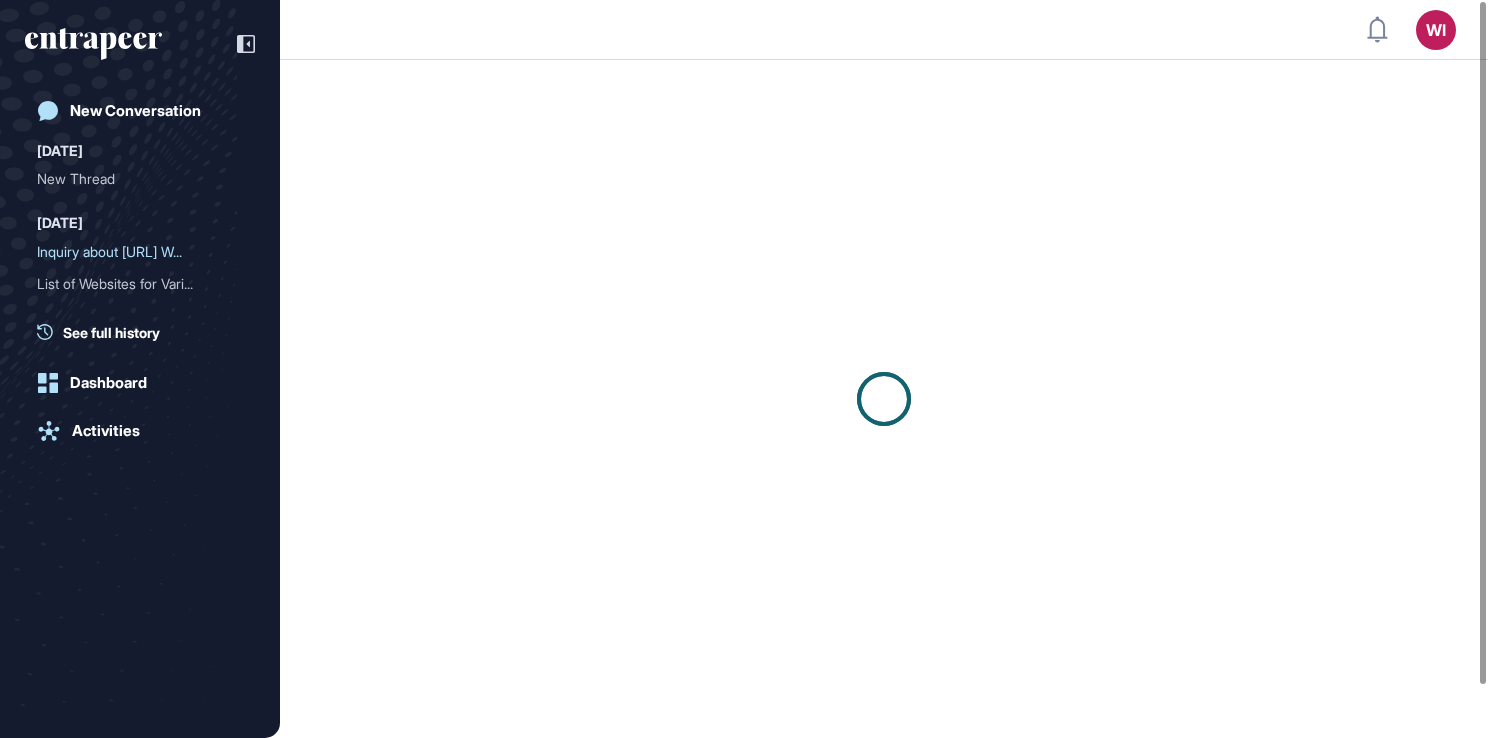 click 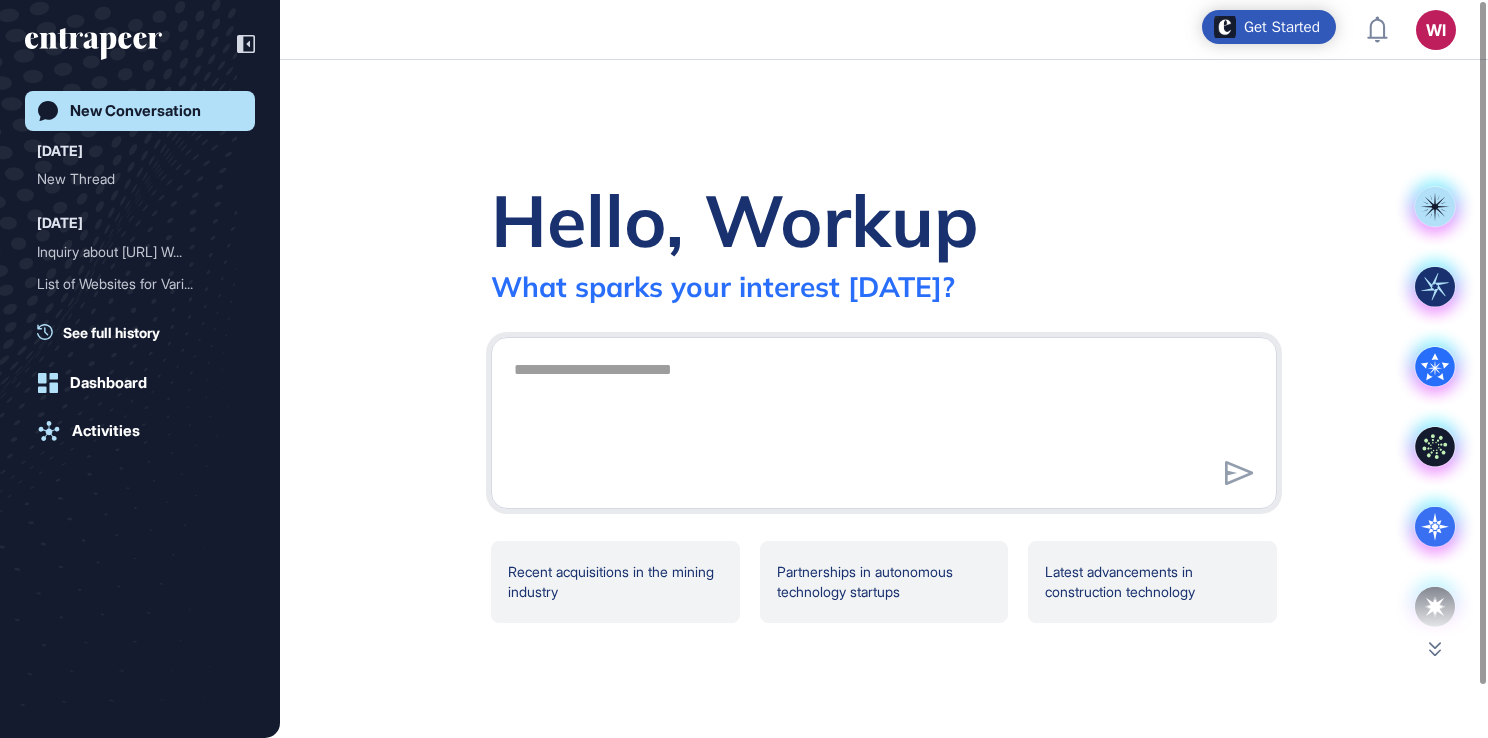 click 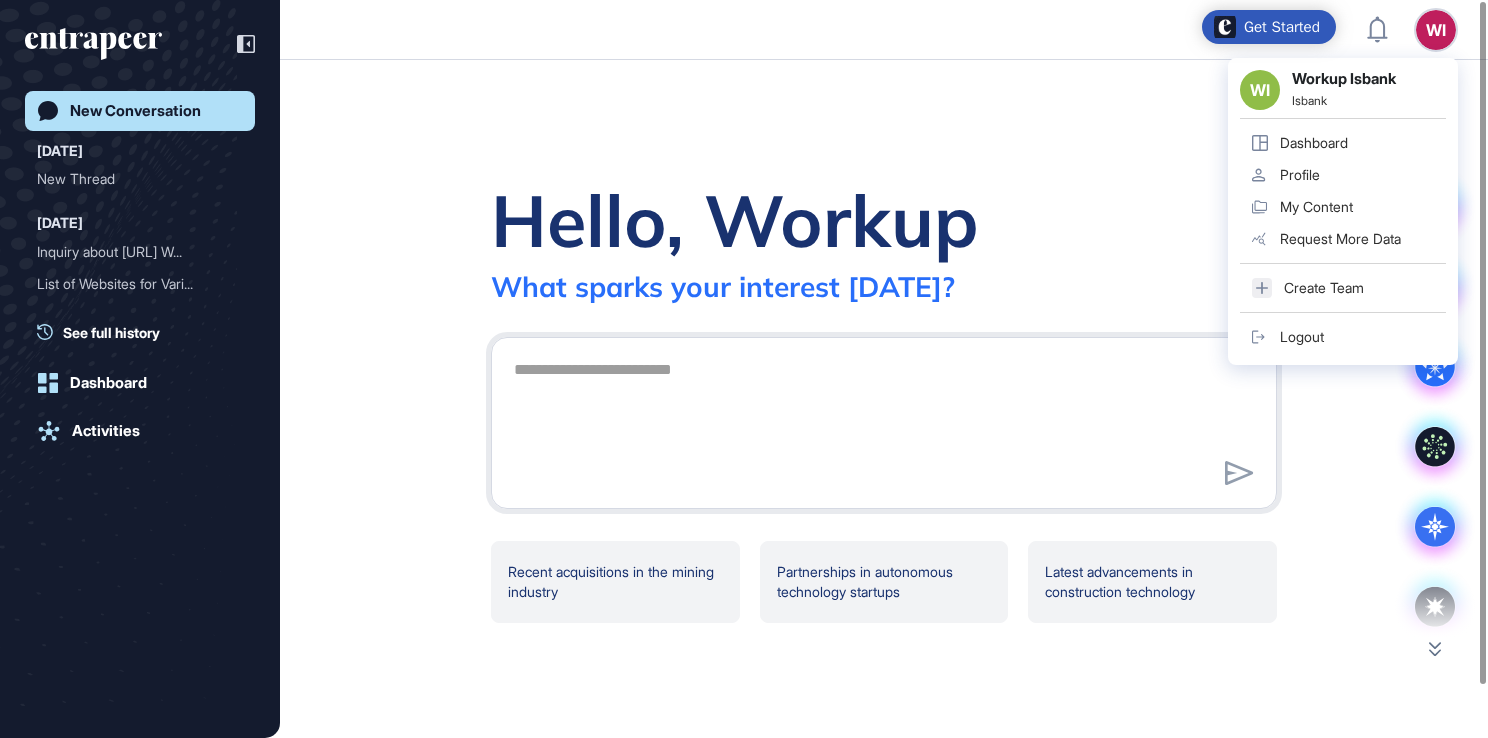 click on "WI" at bounding box center (1436, 30) 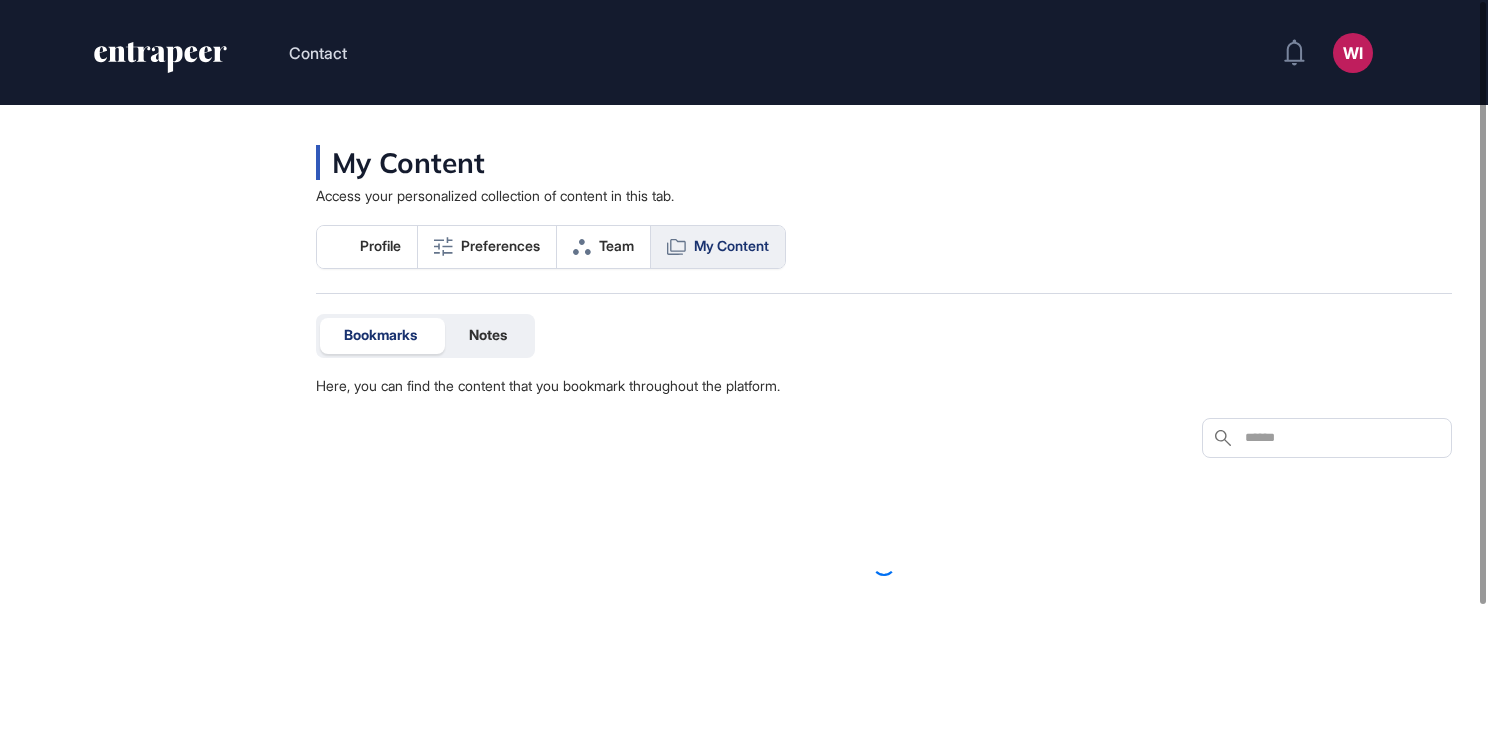 click at bounding box center [884, 594] 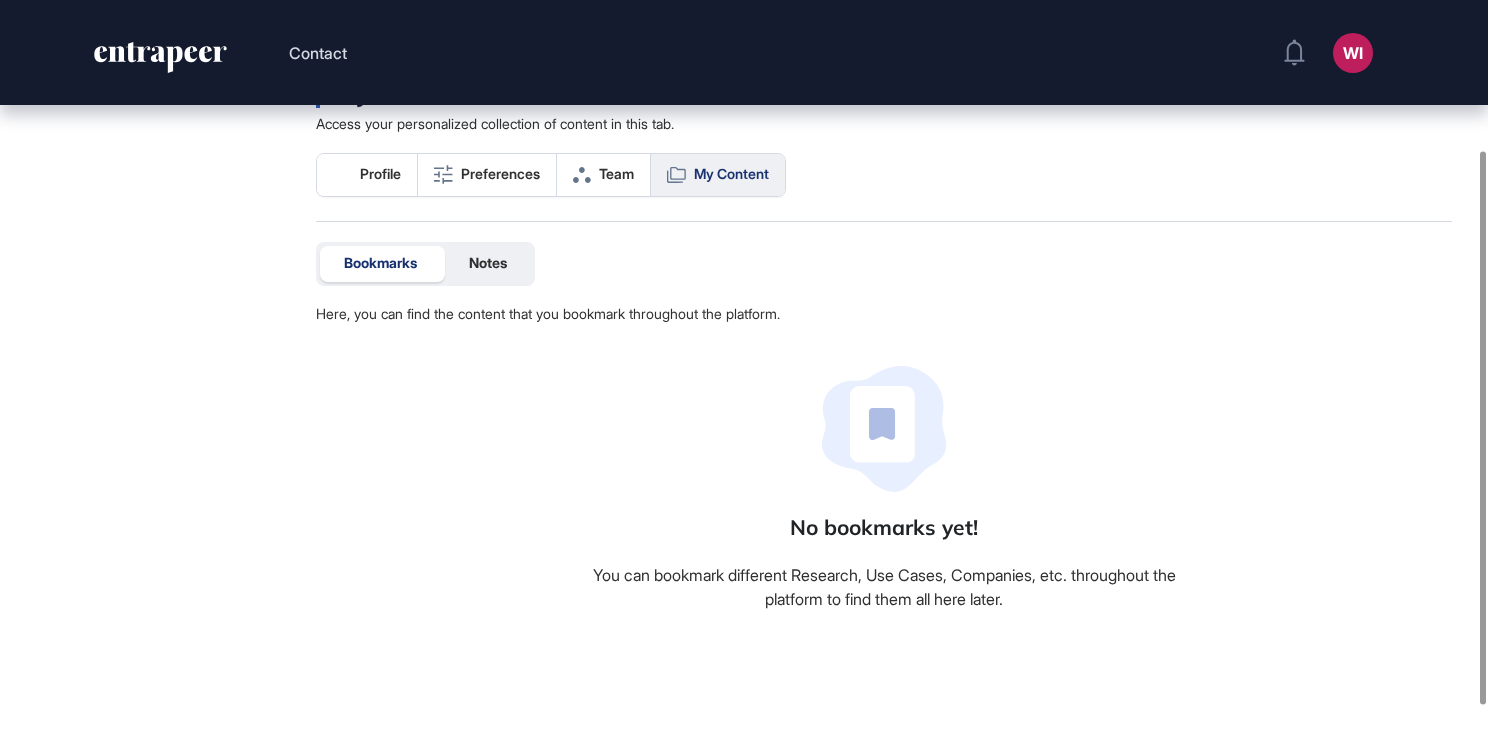 scroll, scrollTop: 0, scrollLeft: 0, axis: both 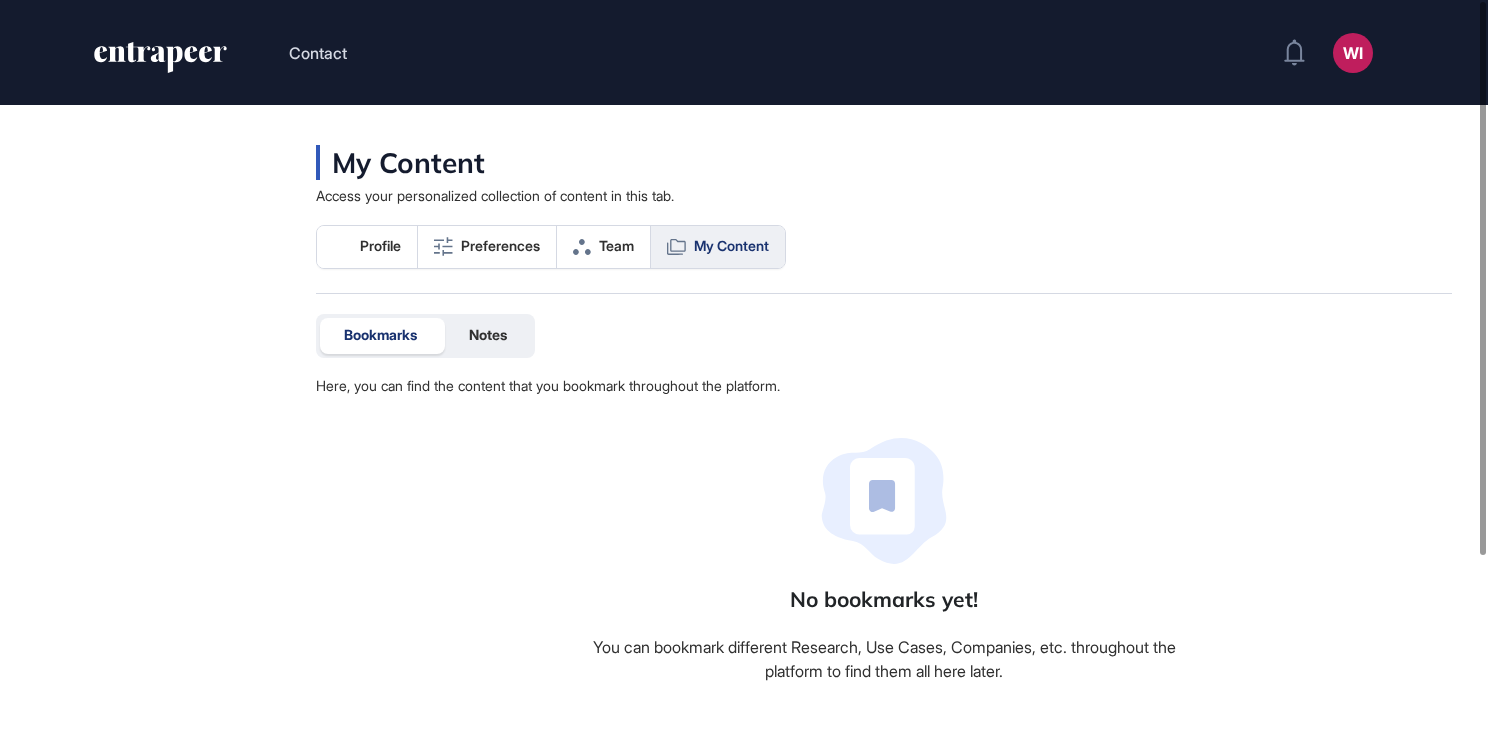 click 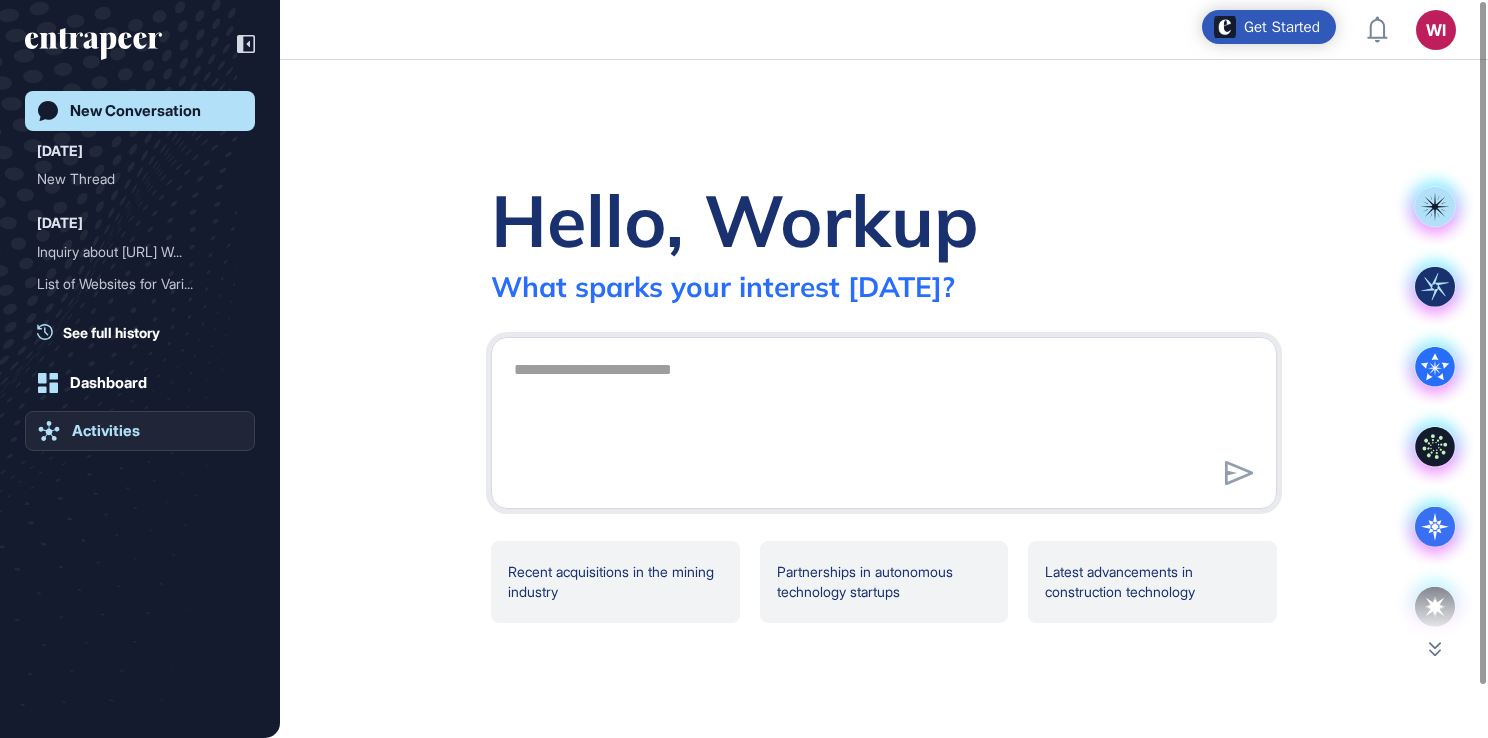 click on "Activities" at bounding box center [106, 431] 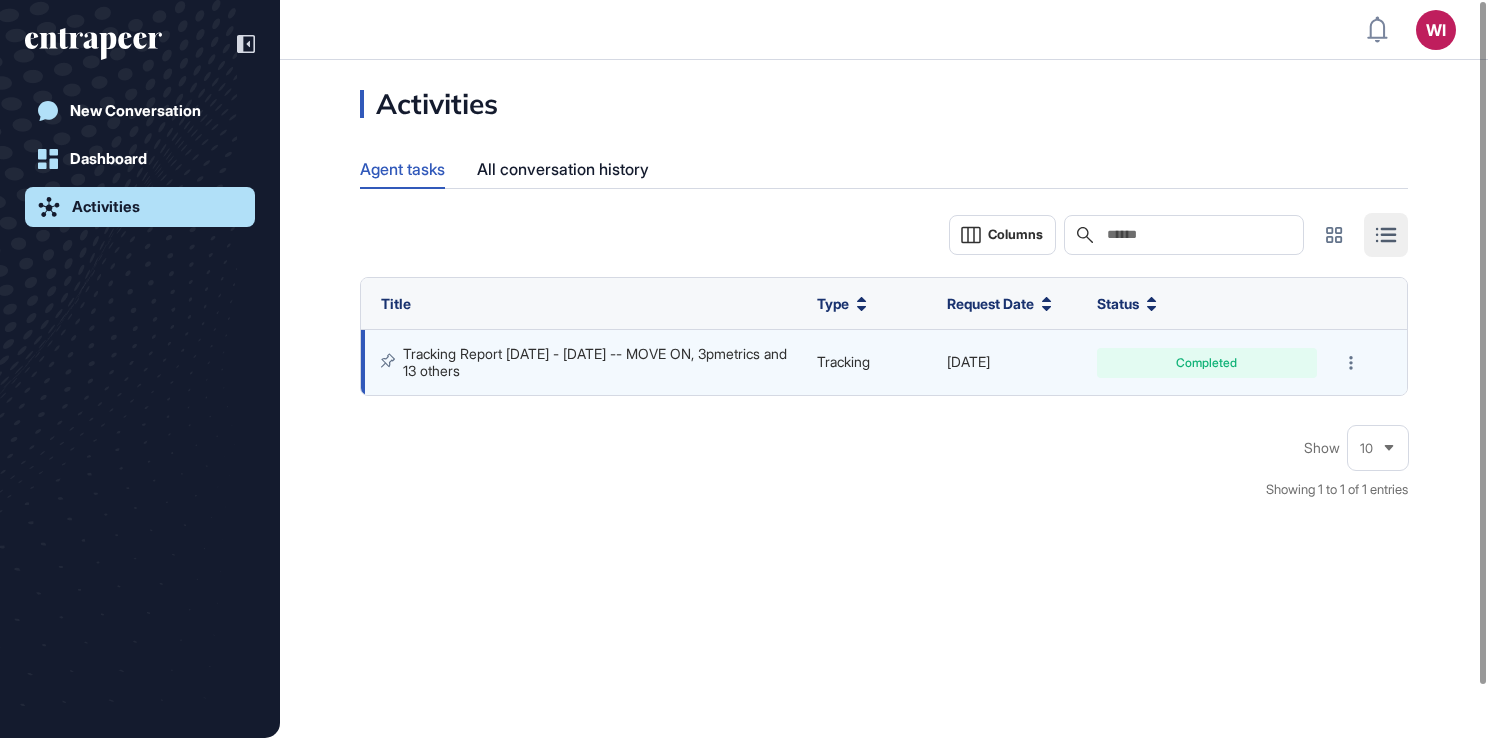 click on "Tracking Report Jul 14 - Jul 21, 2025 -- MOVE ON, 3pmetrics and 13 others" at bounding box center (597, 361) 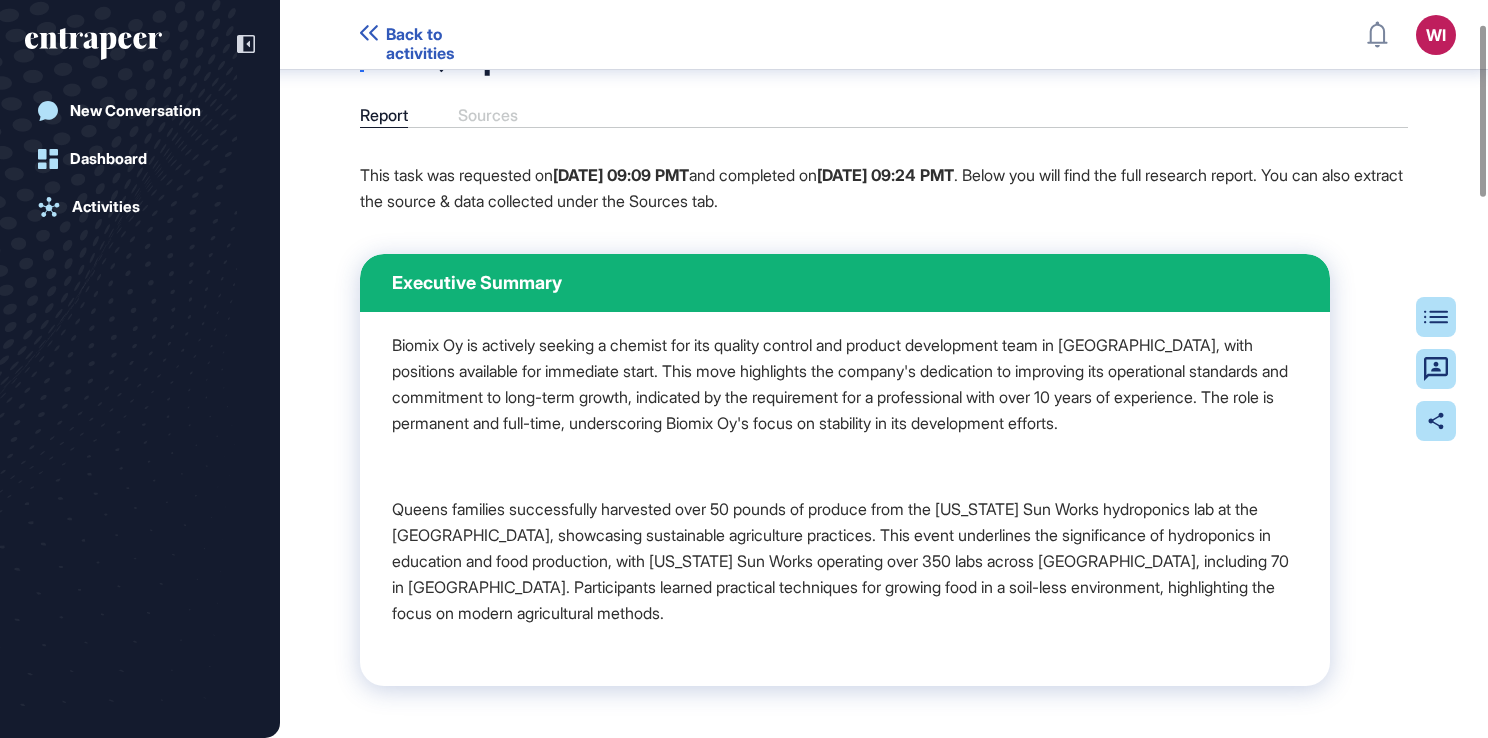 scroll, scrollTop: 109, scrollLeft: 0, axis: vertical 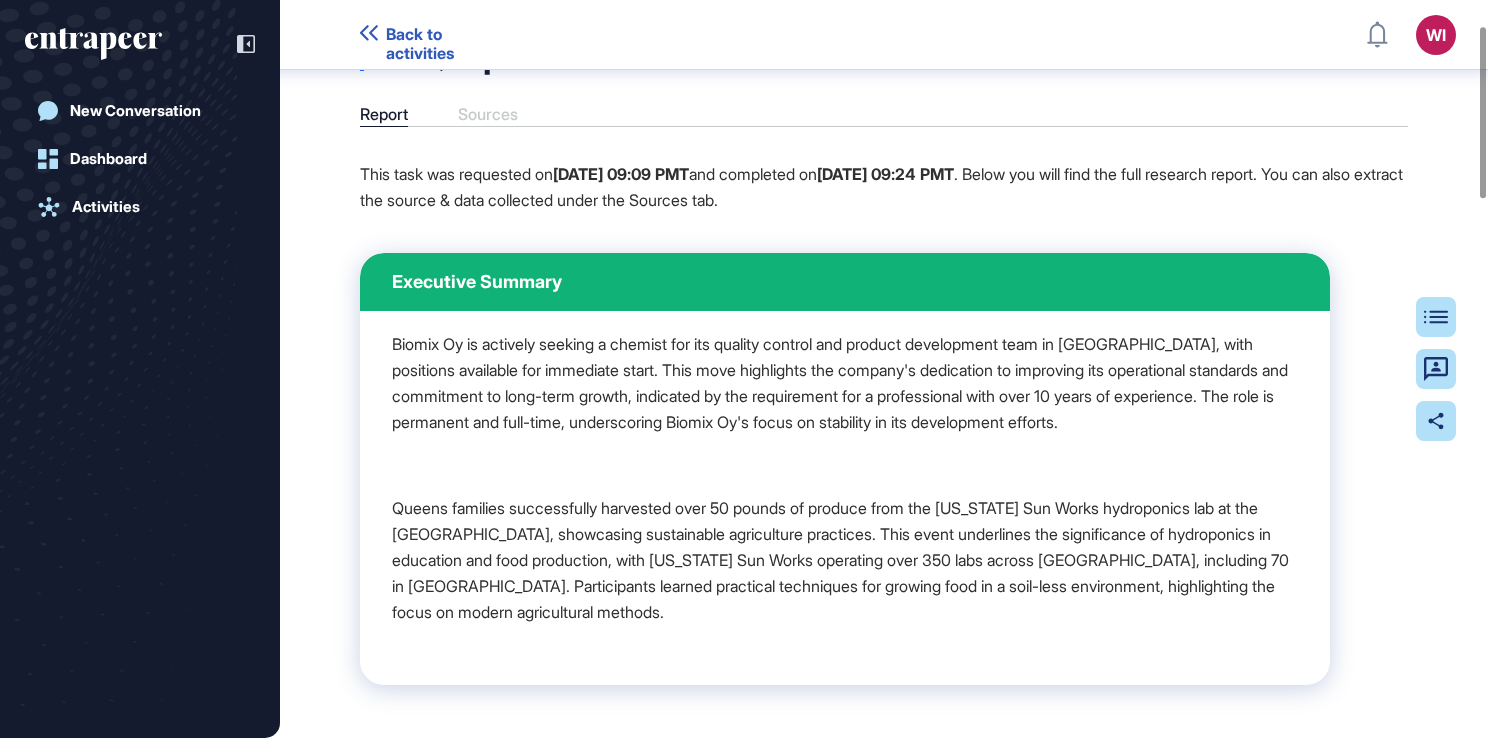 drag, startPoint x: 389, startPoint y: 342, endPoint x: 495, endPoint y: 337, distance: 106.11786 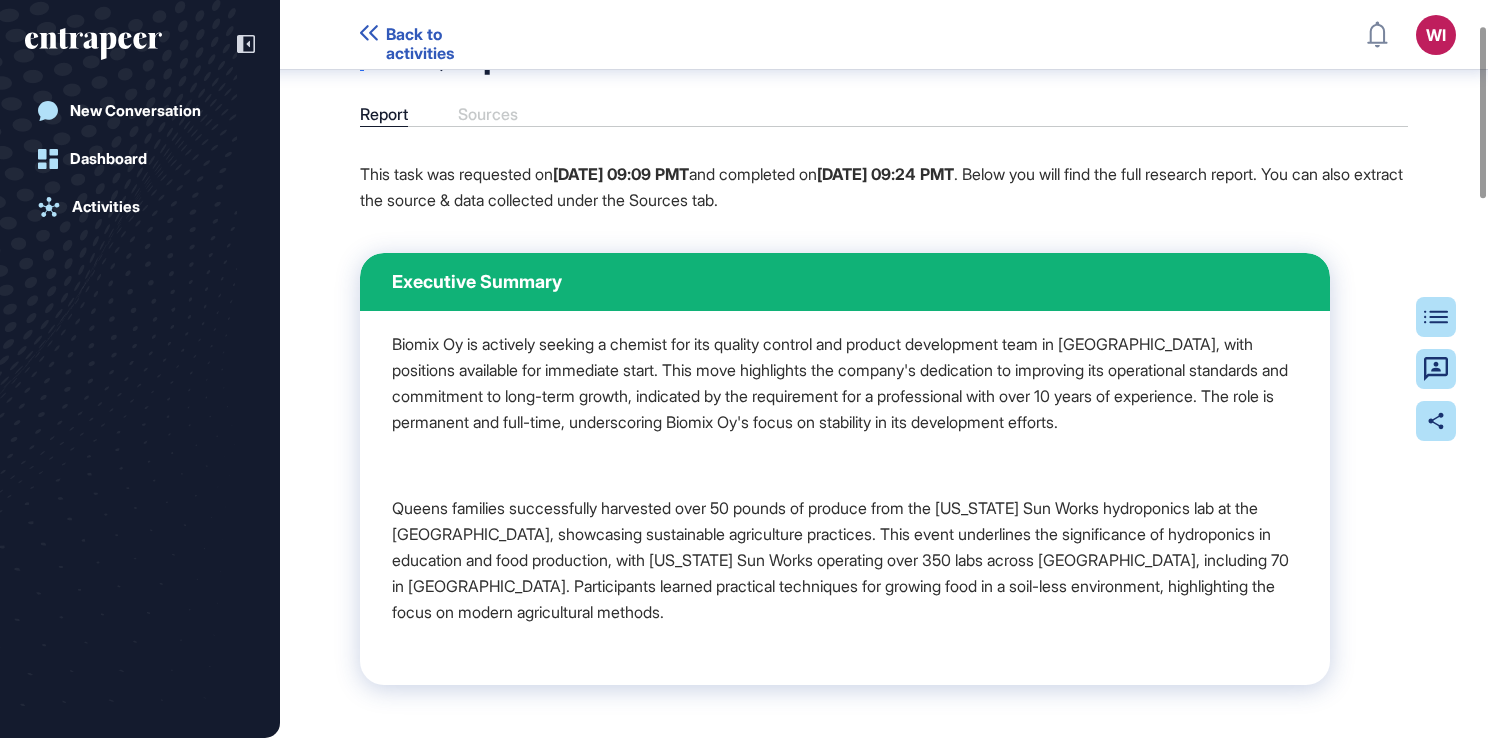 click on "Biomix Oy is actively seeking a chemist for its quality control and product development team in Tampere, with positions available for immediate start. This move highlights the company's dedication to improving its operational standards and commitment to long-term growth, indicated by the requirement for a professional with over 10 years of experience. The role is permanent and full-time, underscoring Biomix Oy's focus on stability in its development efforts." at bounding box center [845, 383] 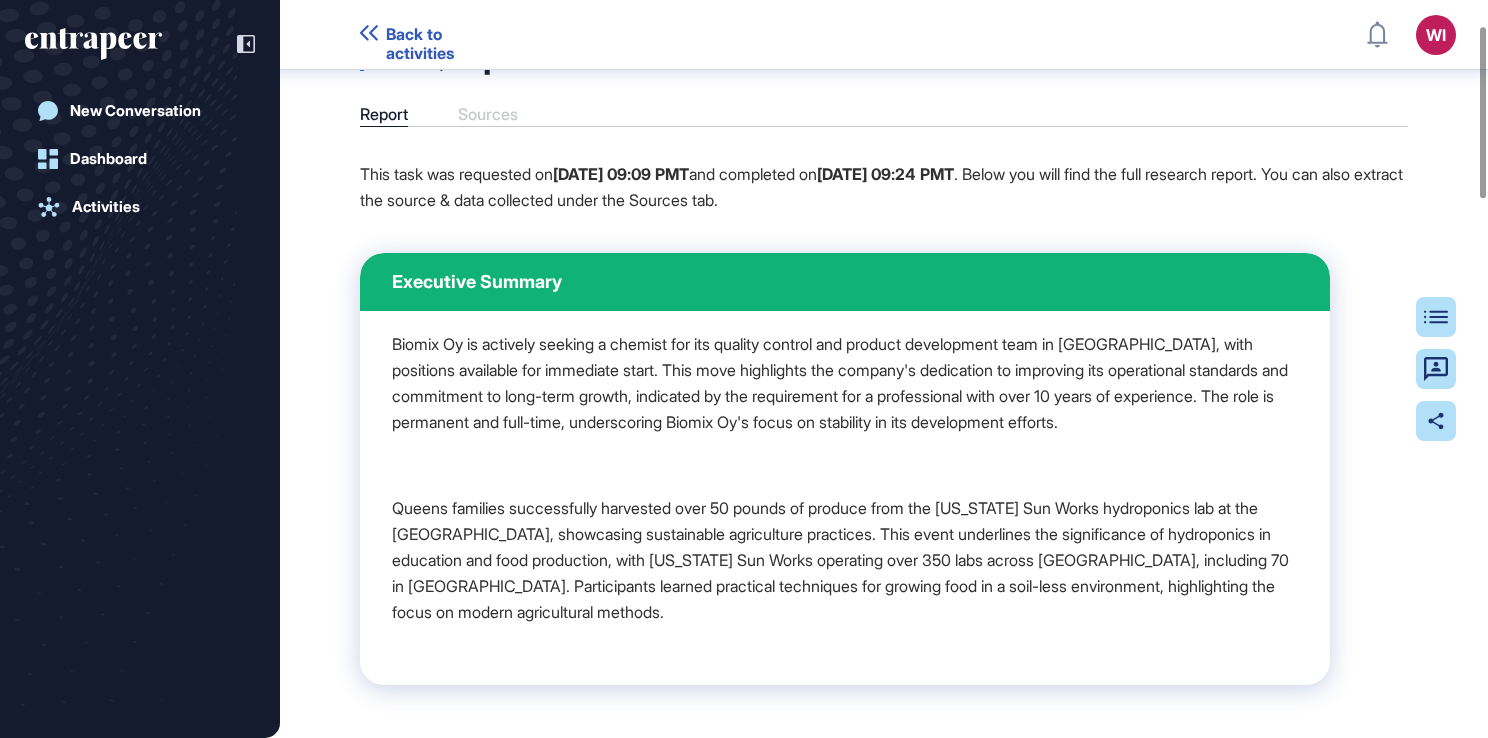 drag, startPoint x: 392, startPoint y: 337, endPoint x: 493, endPoint y: 339, distance: 101.0198 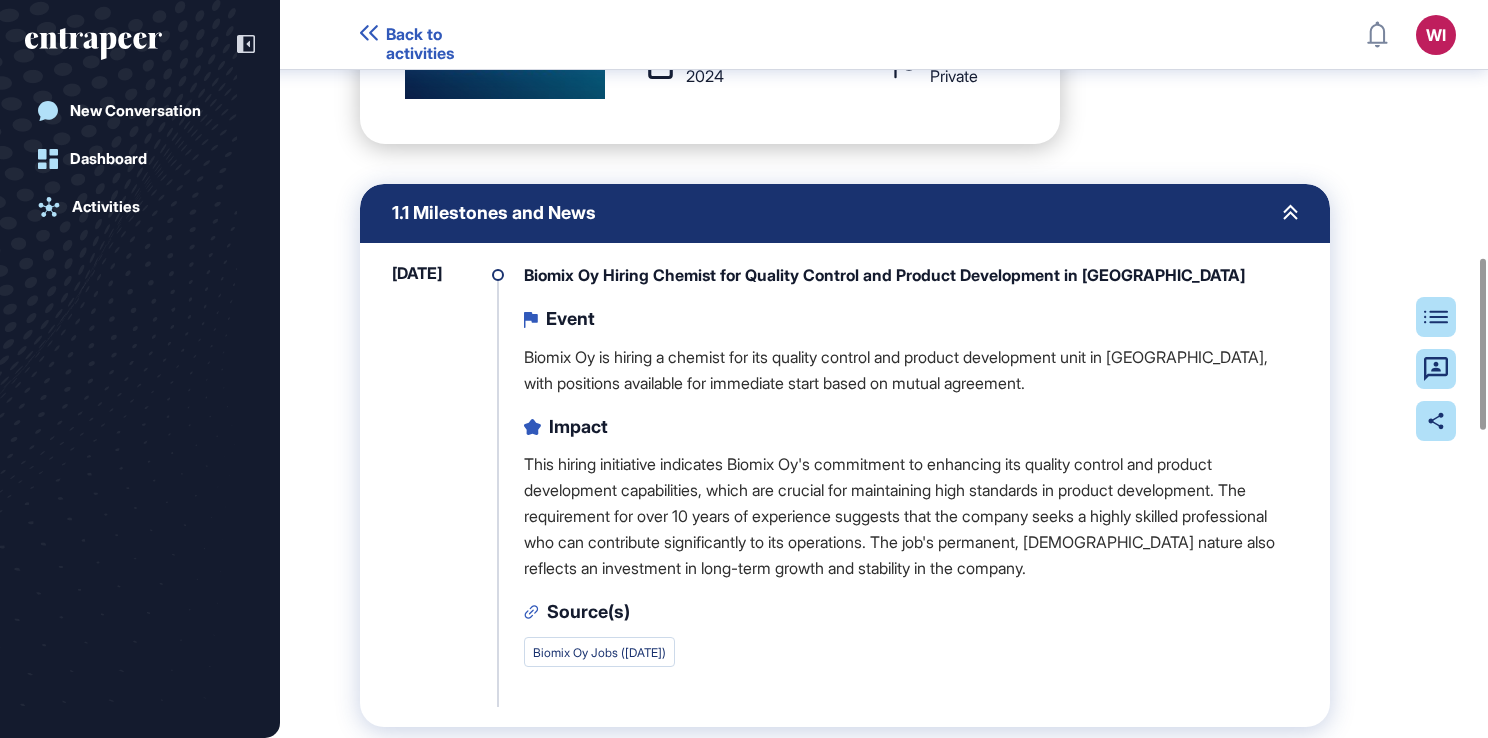 scroll, scrollTop: 1109, scrollLeft: 0, axis: vertical 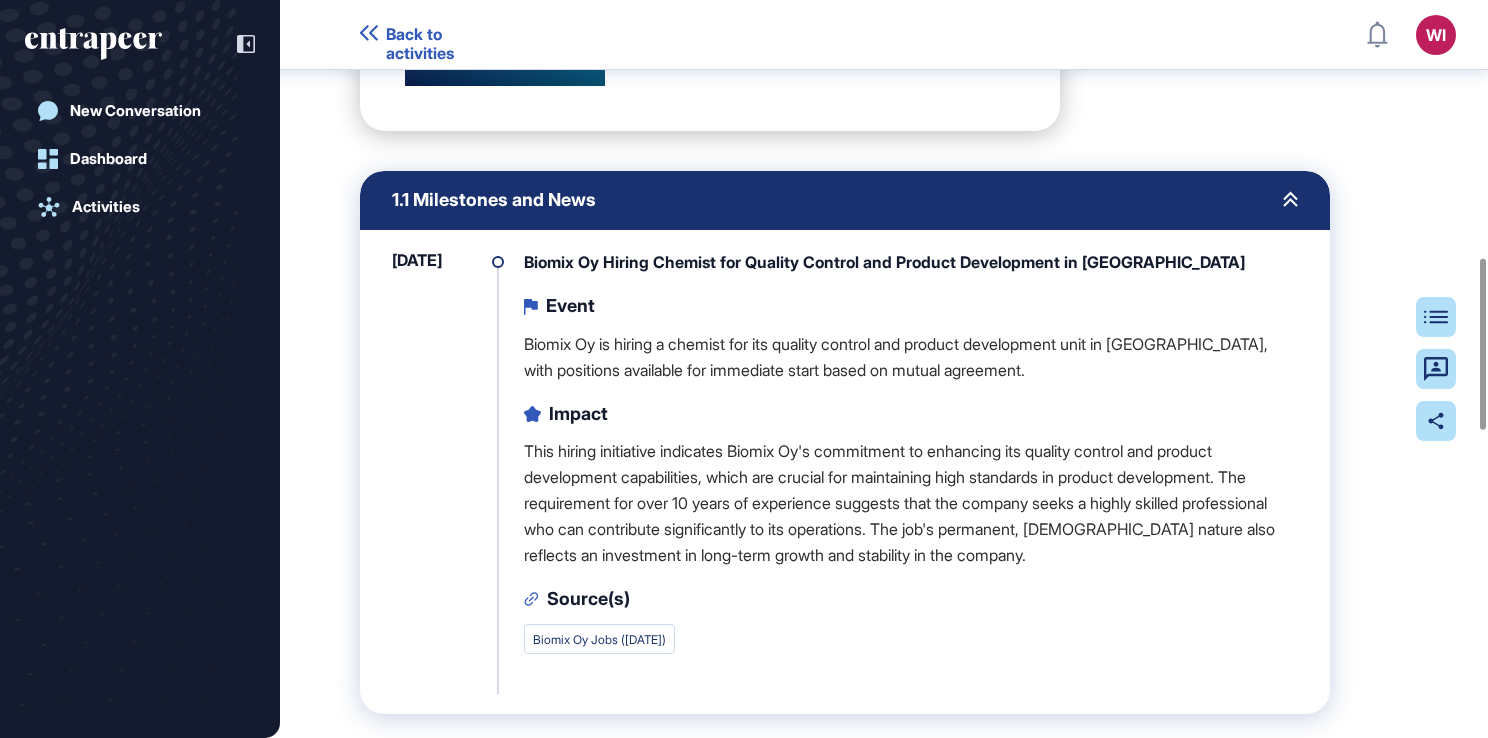 click on "Biomix Oy Jobs (Jul 16, 2025)" at bounding box center (599, 639) 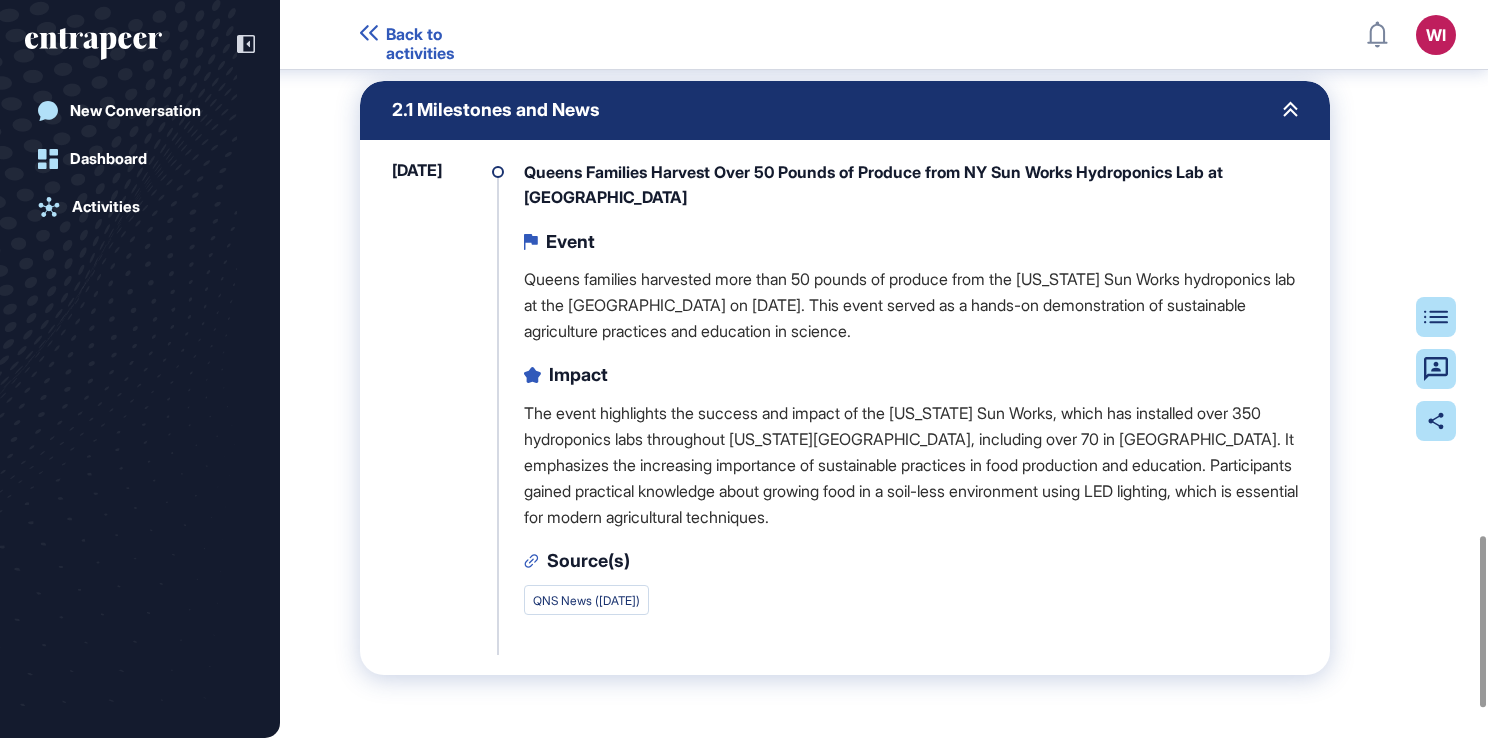 scroll, scrollTop: 2309, scrollLeft: 0, axis: vertical 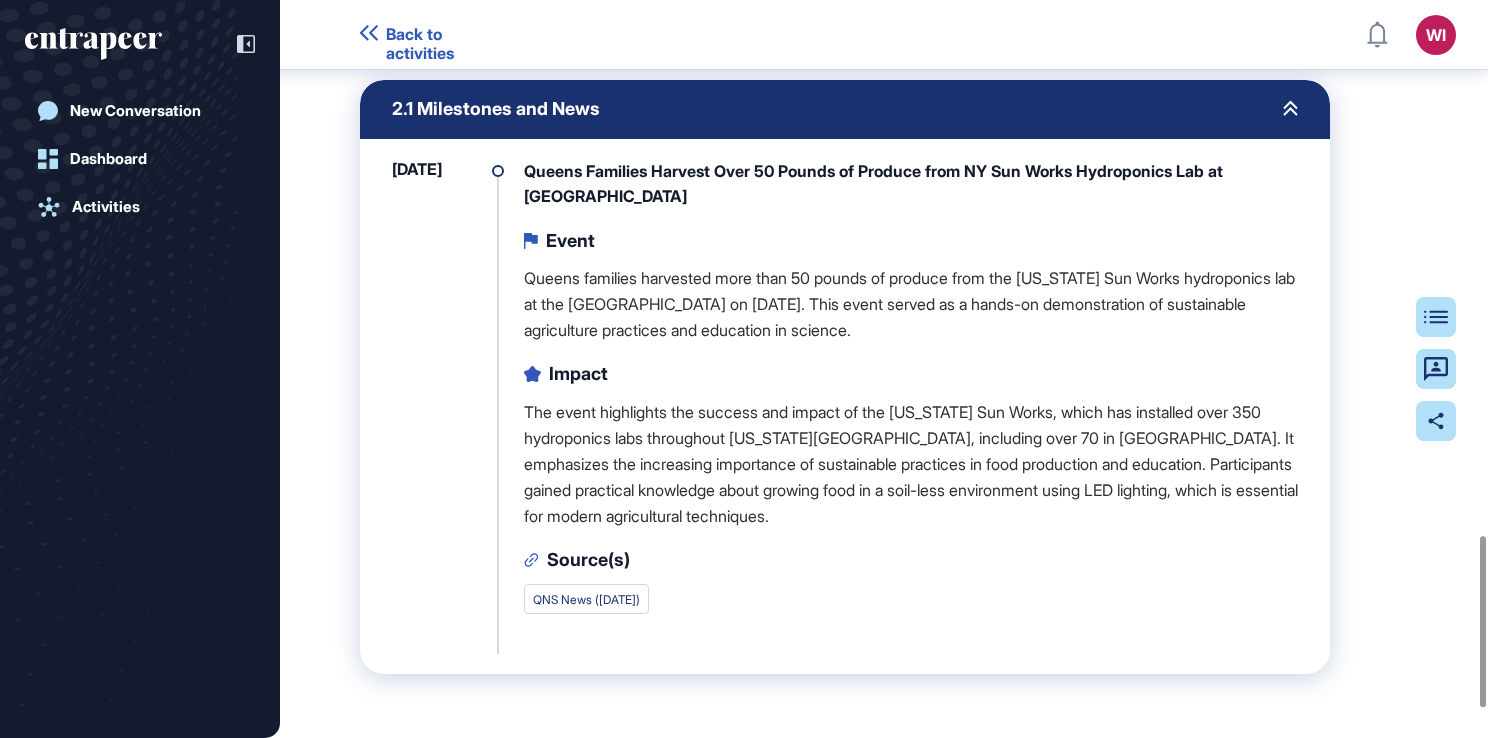 drag, startPoint x: 544, startPoint y: 278, endPoint x: 776, endPoint y: 276, distance: 232.00862 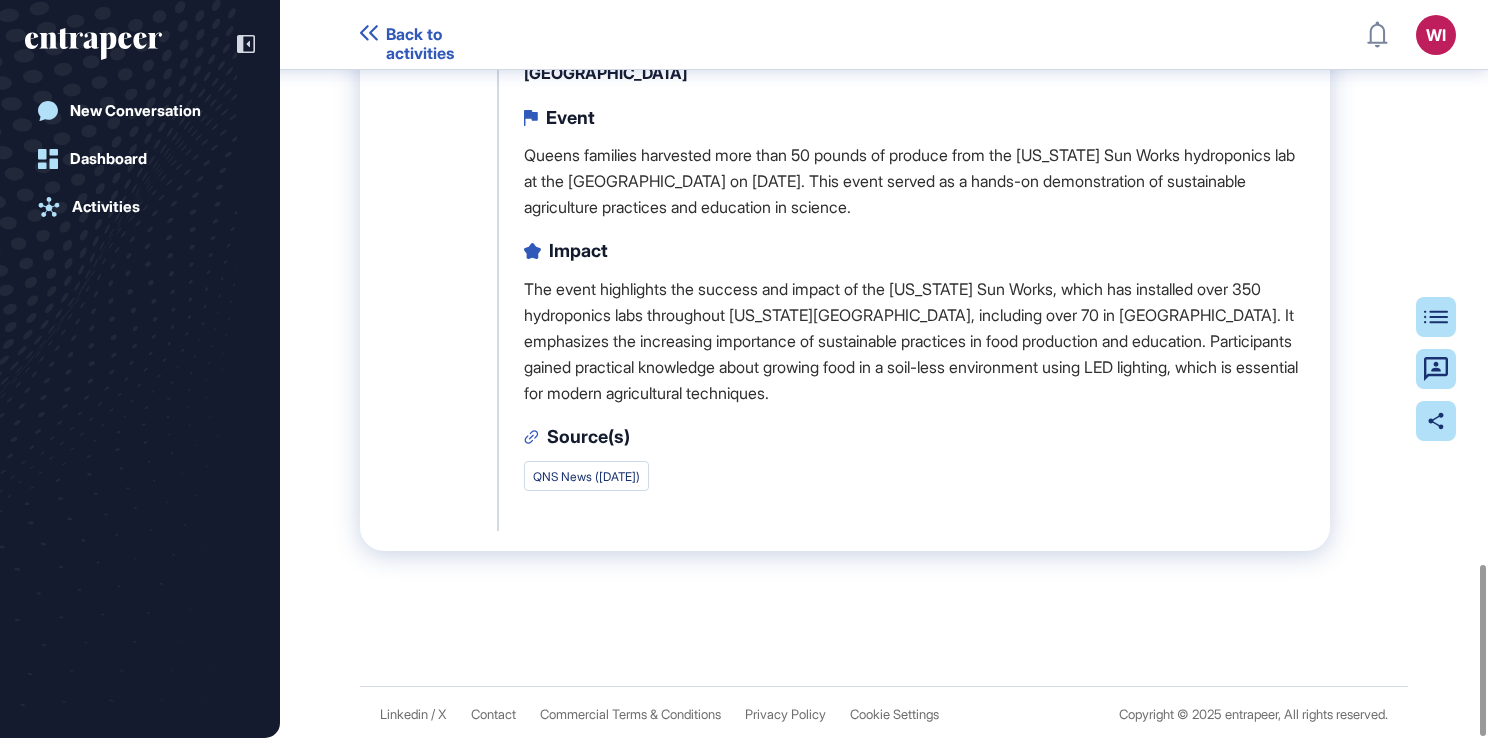 scroll, scrollTop: 2433, scrollLeft: 0, axis: vertical 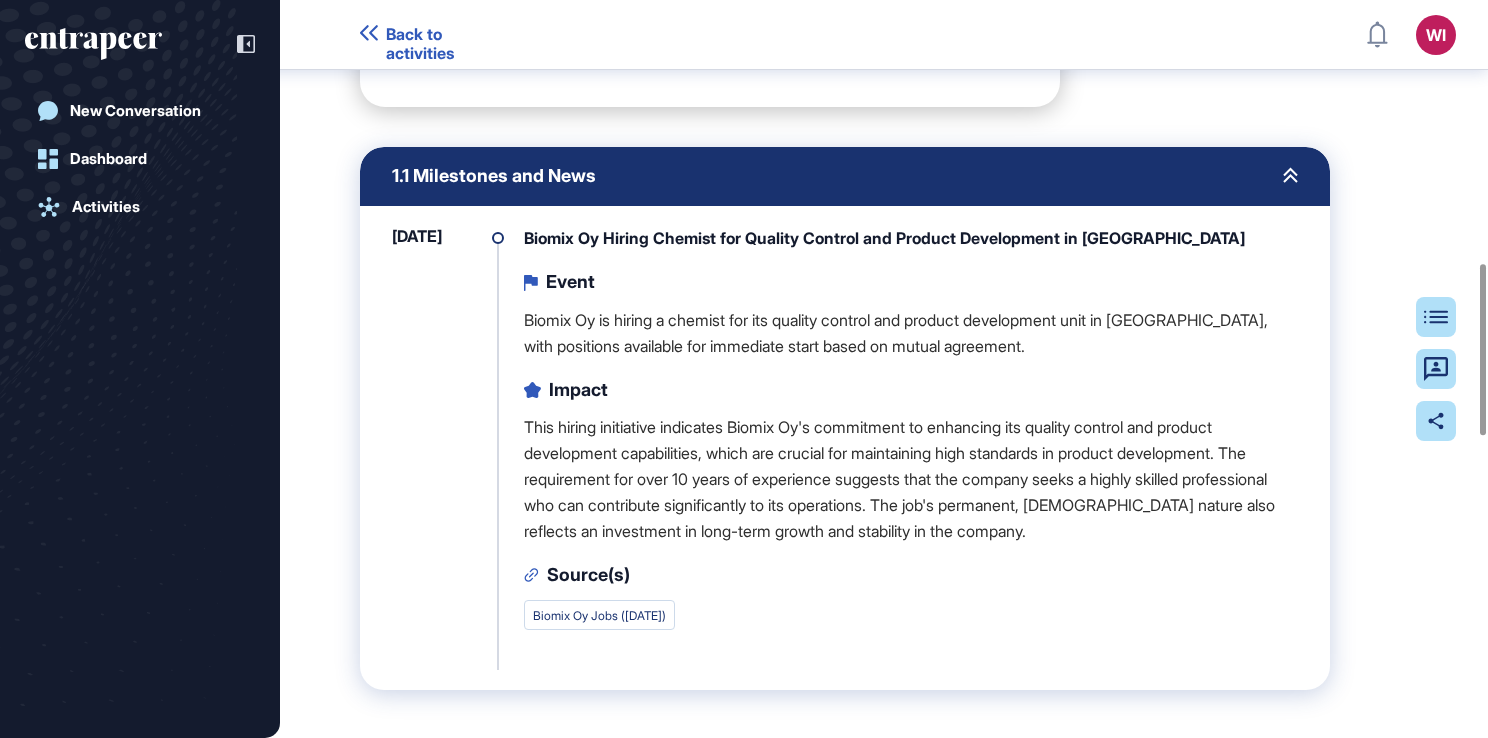 drag, startPoint x: 522, startPoint y: 232, endPoint x: 721, endPoint y: 244, distance: 199.36148 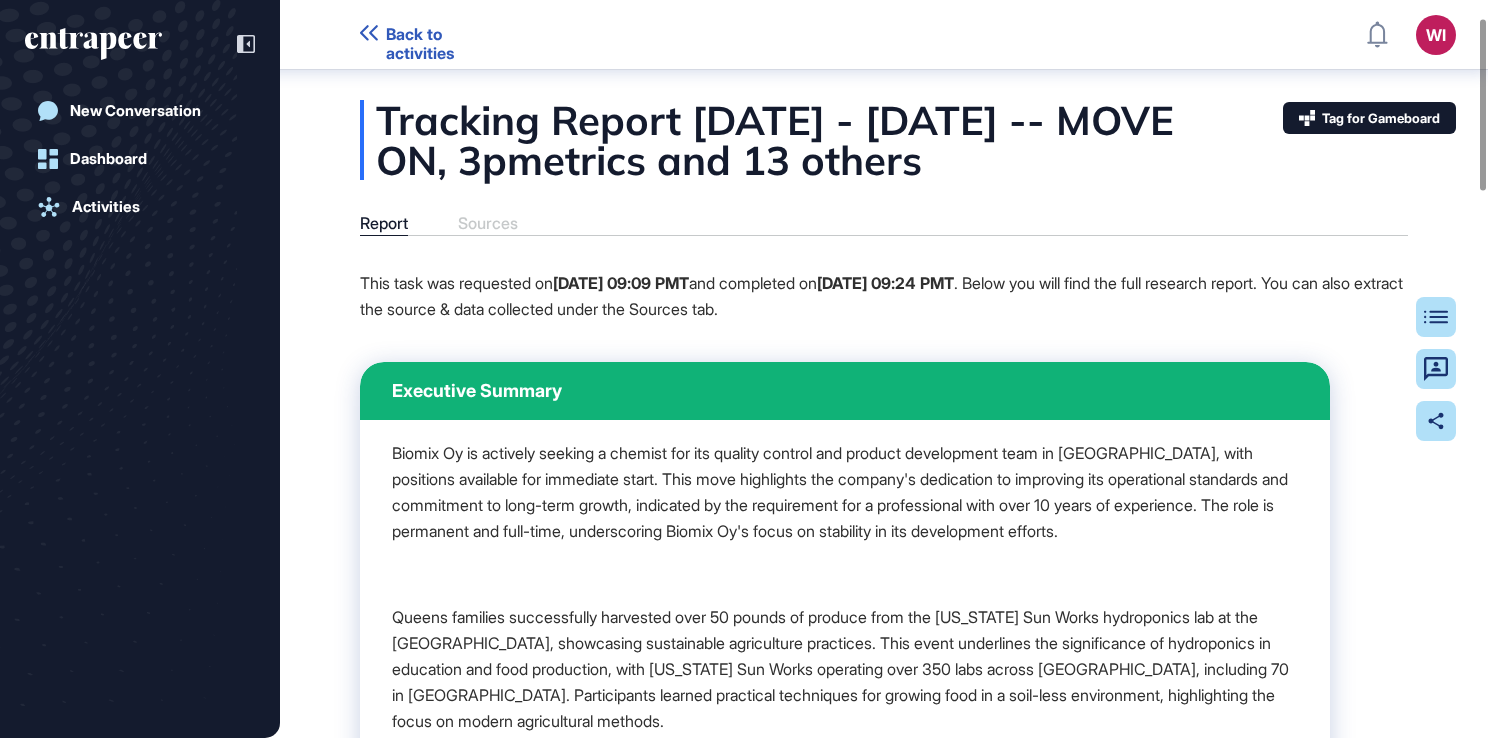 scroll, scrollTop: 0, scrollLeft: 0, axis: both 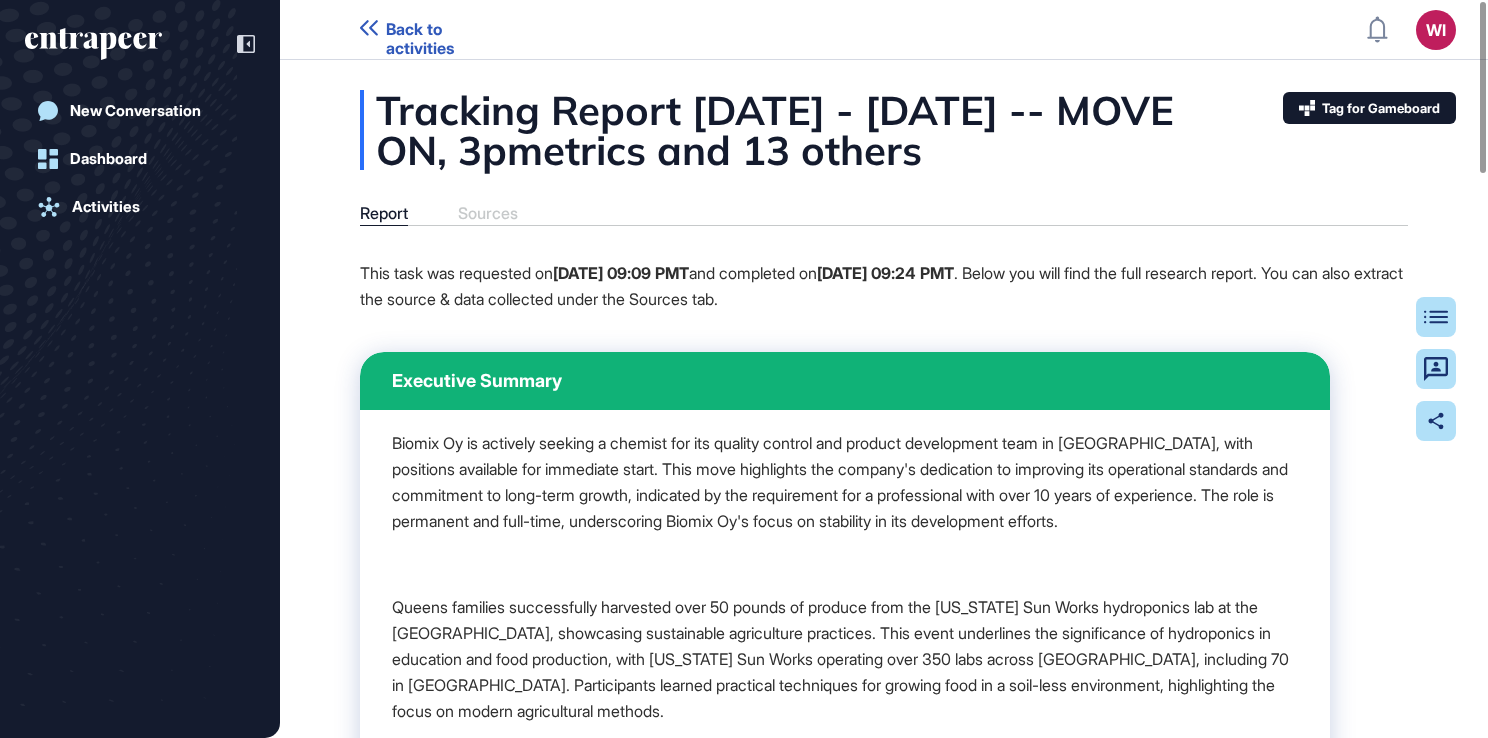 click 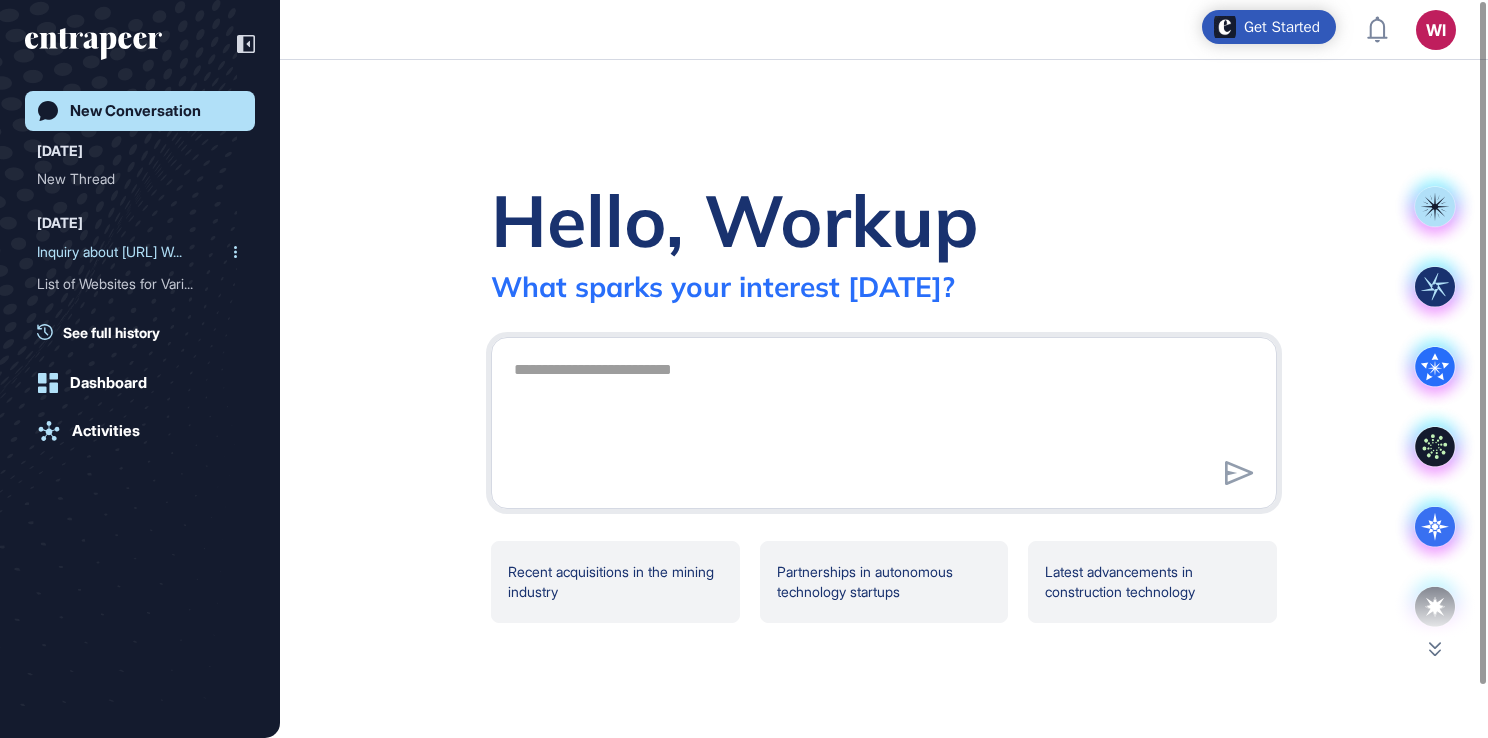 click on "Inquiry about MoveOn.ai W..." at bounding box center [132, 252] 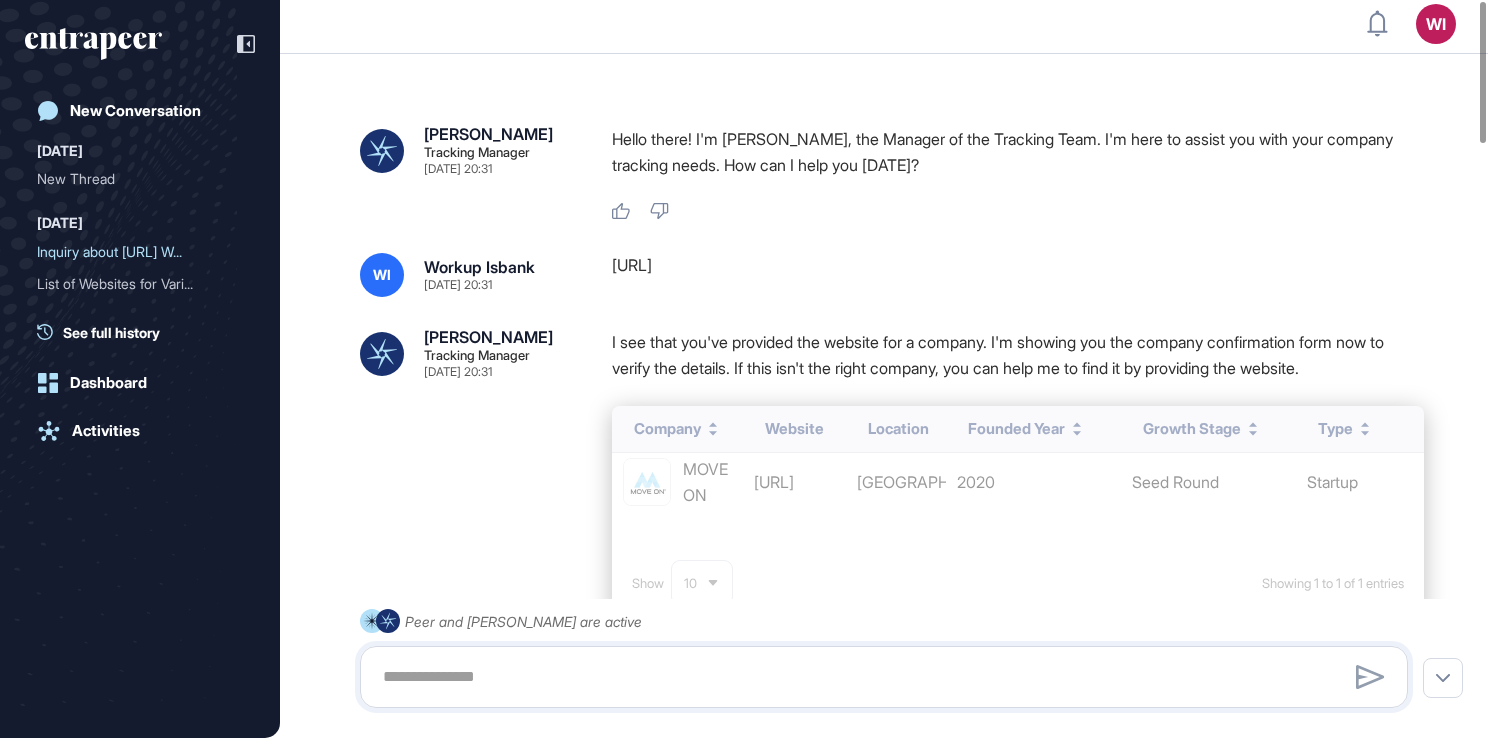 scroll, scrollTop: 0, scrollLeft: 0, axis: both 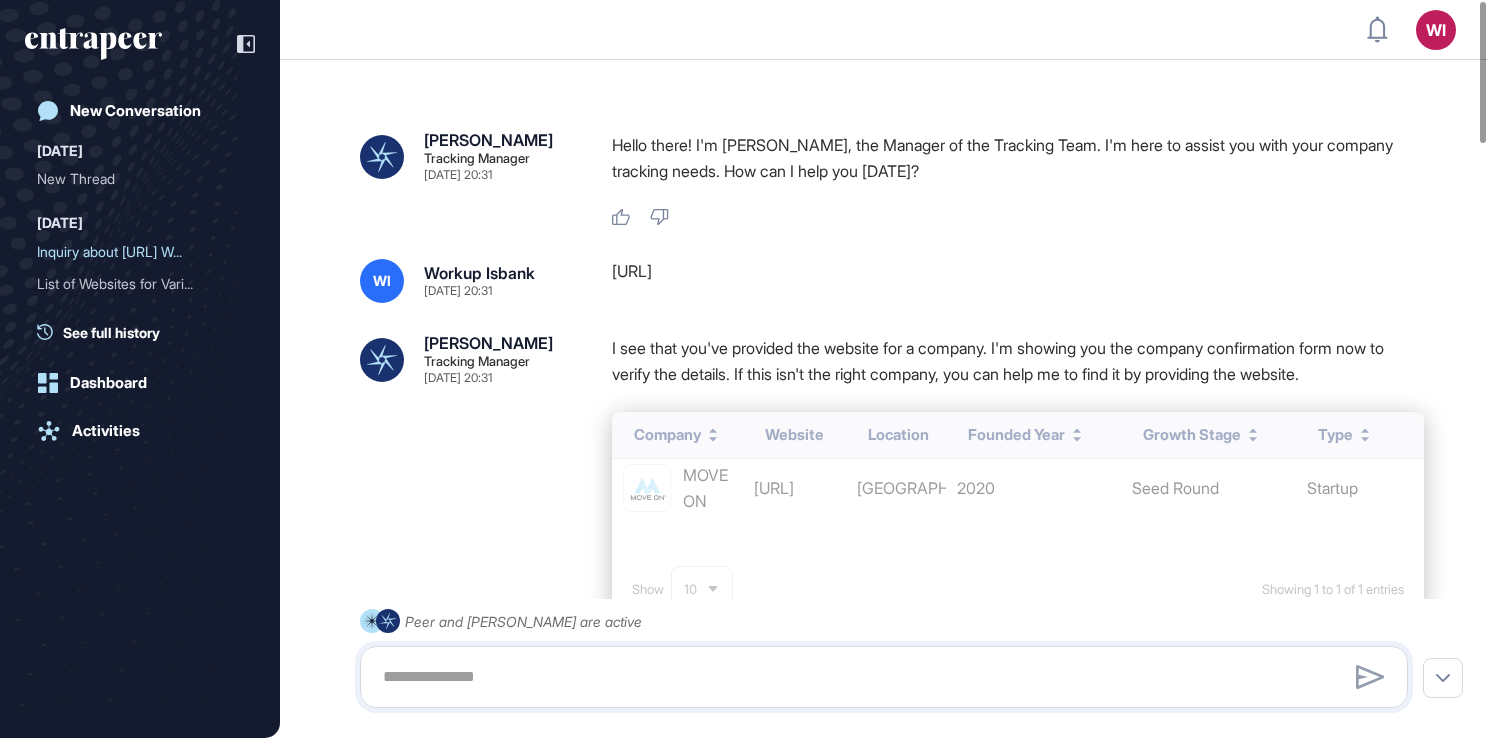 drag, startPoint x: 669, startPoint y: 280, endPoint x: 807, endPoint y: 275, distance: 138.09055 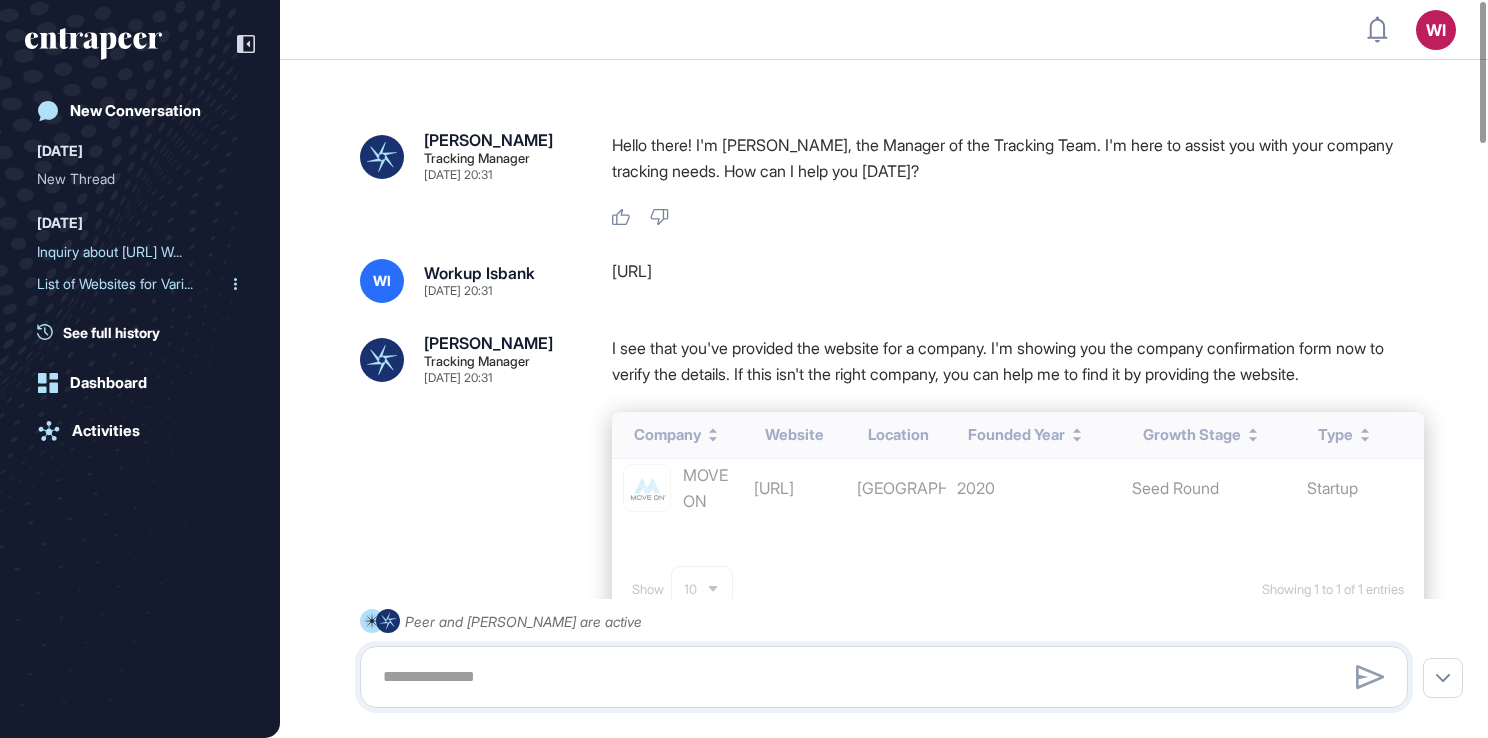 click on "List of Websites for Vari..." at bounding box center [132, 284] 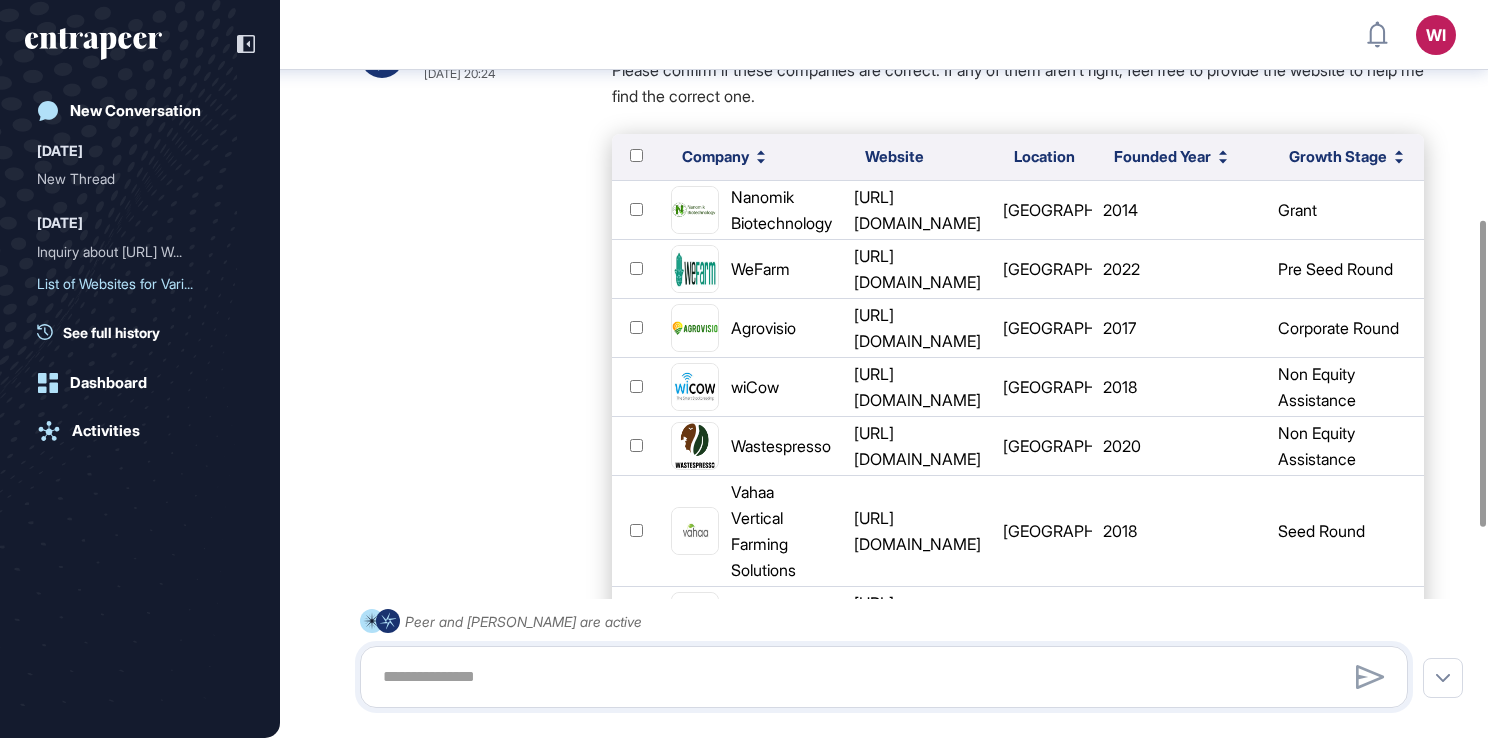 scroll, scrollTop: 872, scrollLeft: 0, axis: vertical 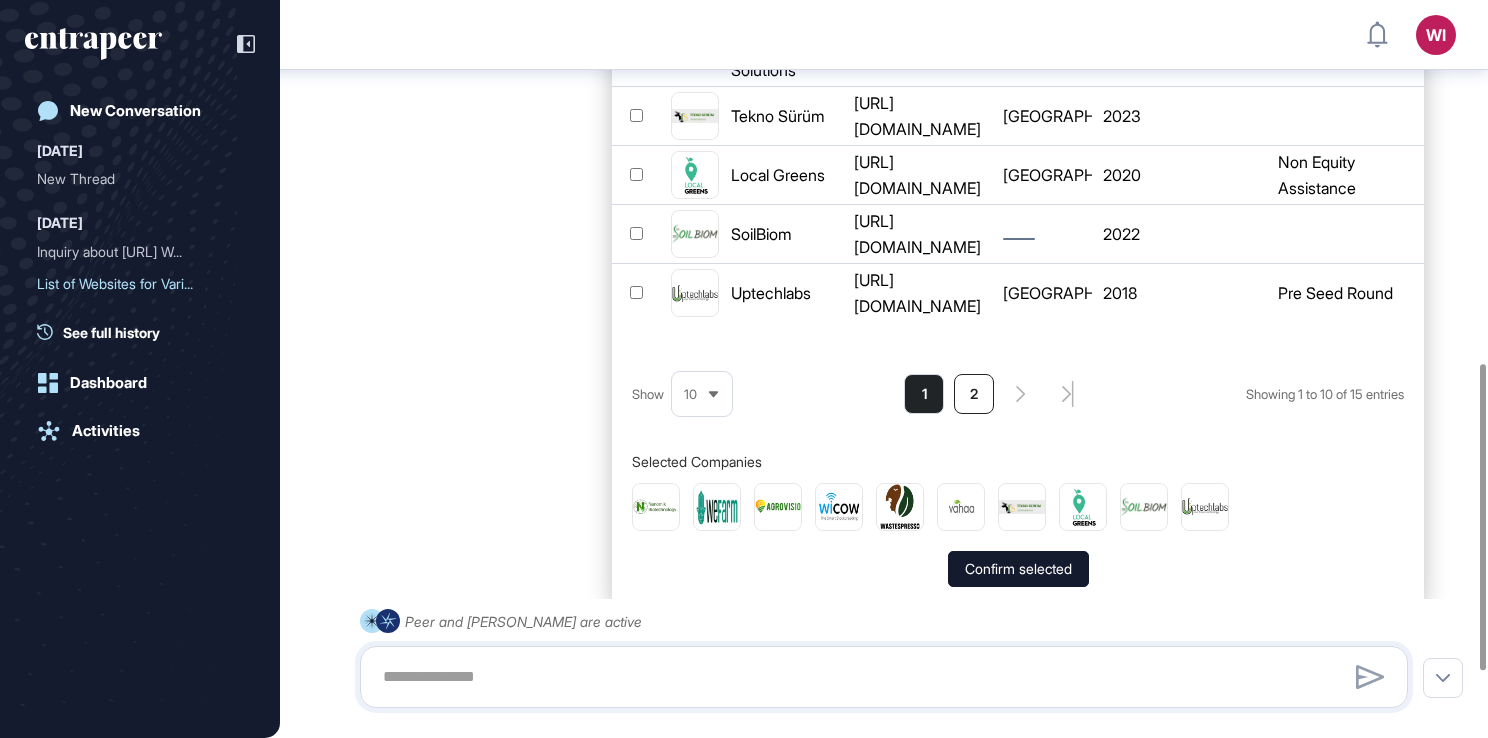 click on "2" 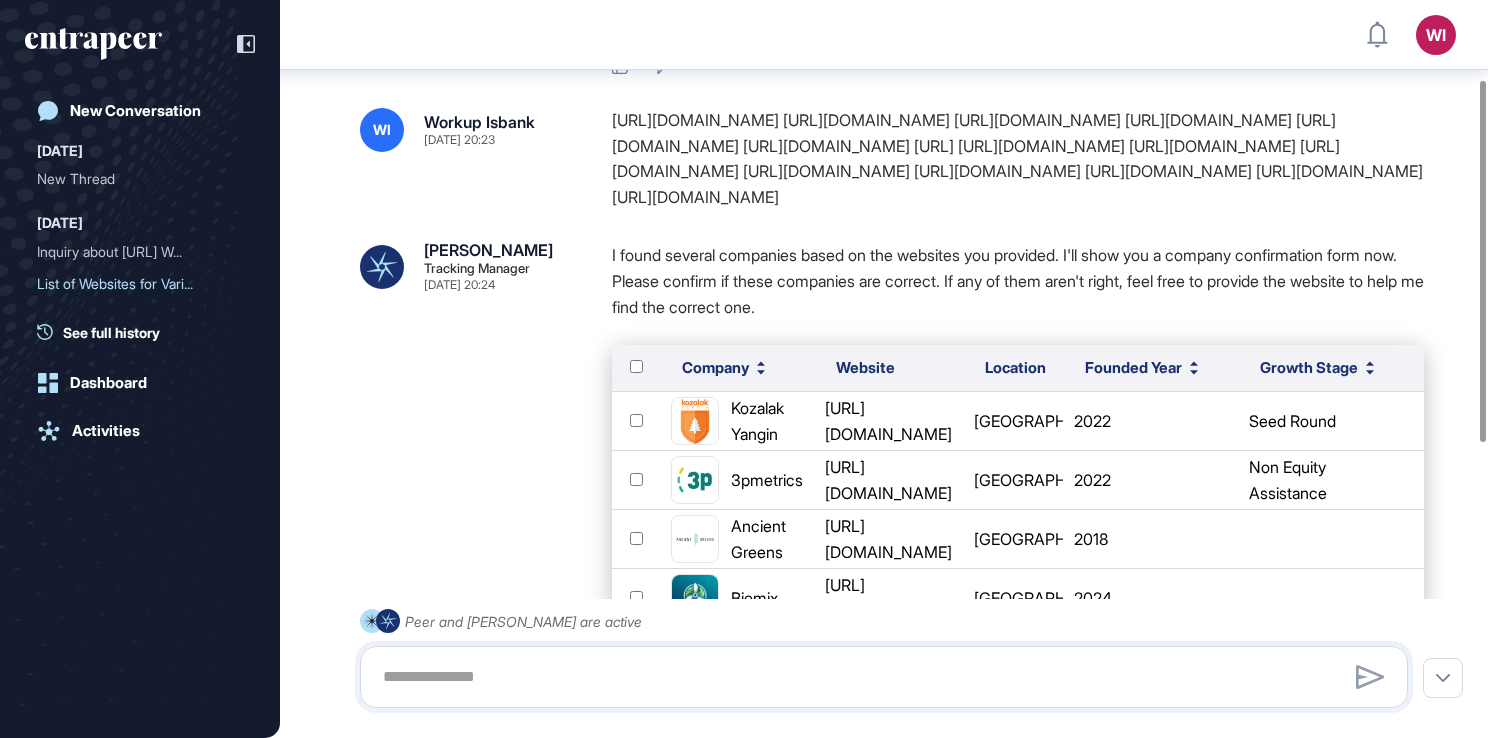 scroll, scrollTop: 461, scrollLeft: 0, axis: vertical 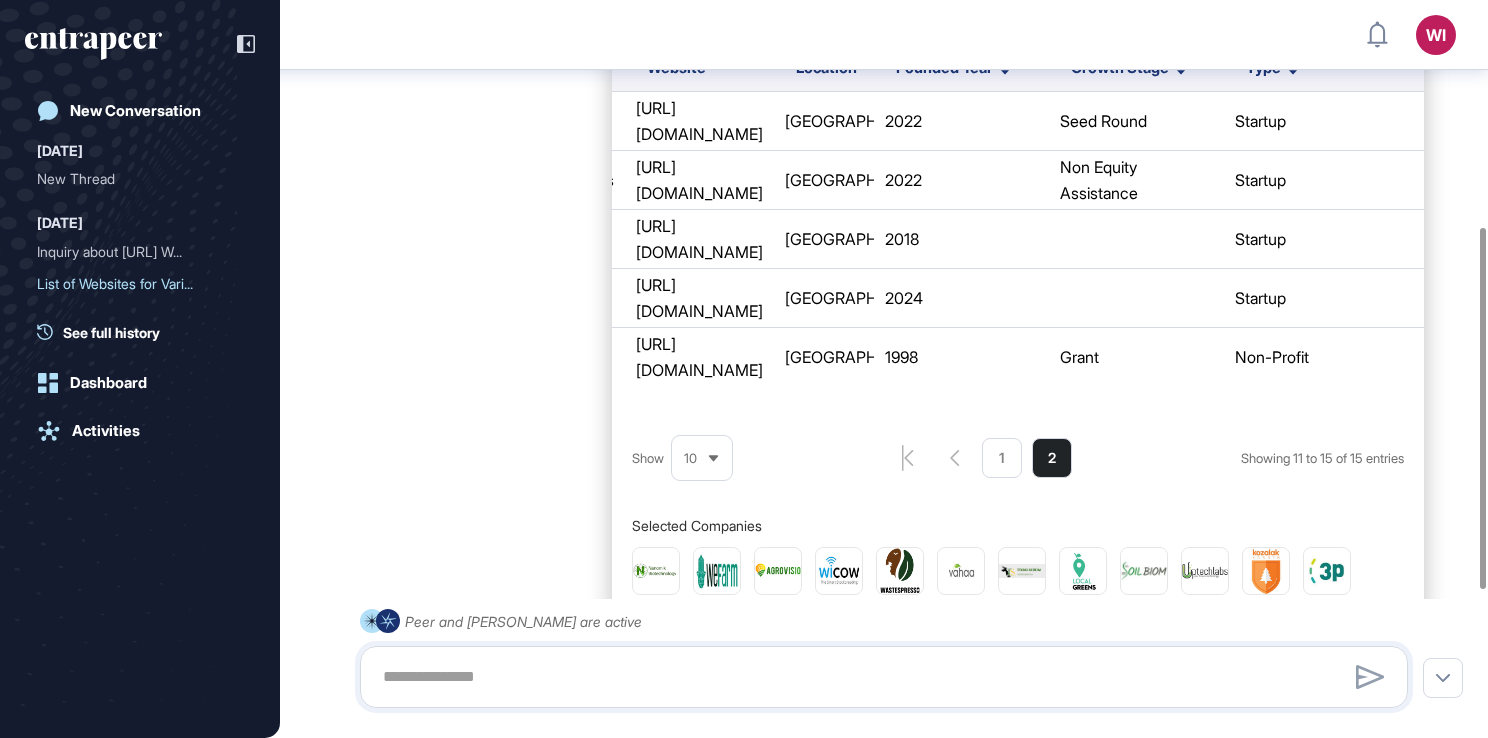 drag, startPoint x: 868, startPoint y: 353, endPoint x: 1462, endPoint y: 358, distance: 594.02106 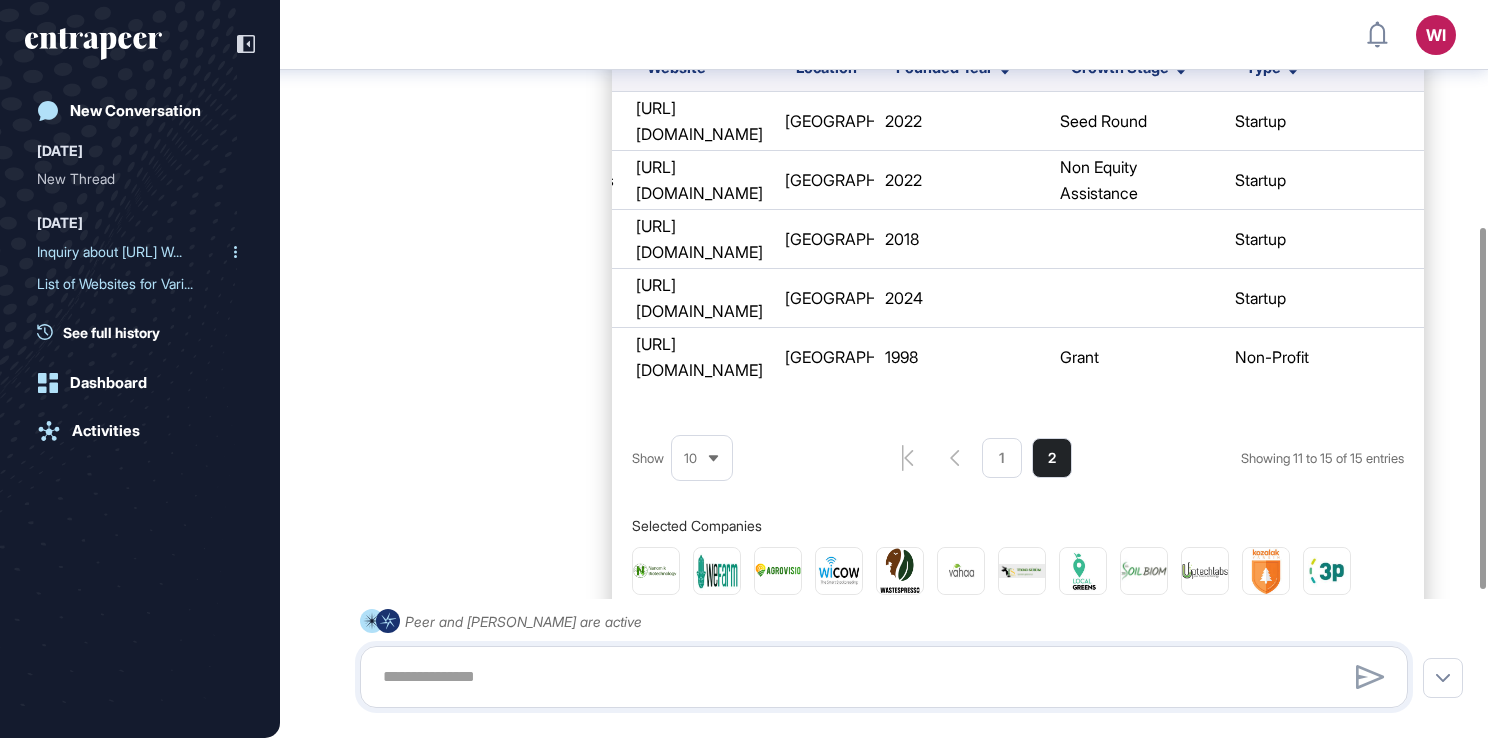 click on "Inquiry about MoveOn.ai W..." at bounding box center [132, 252] 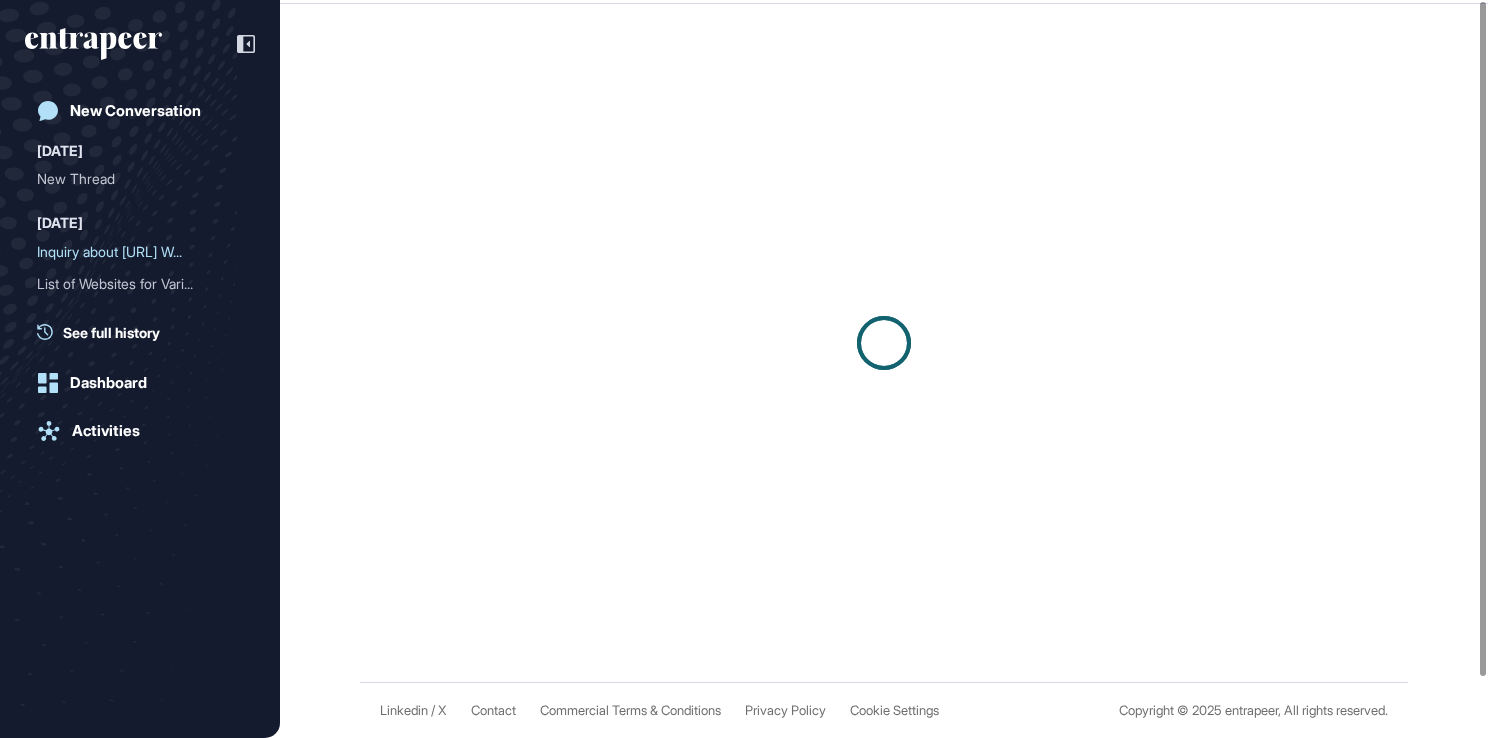 scroll, scrollTop: 0, scrollLeft: 0, axis: both 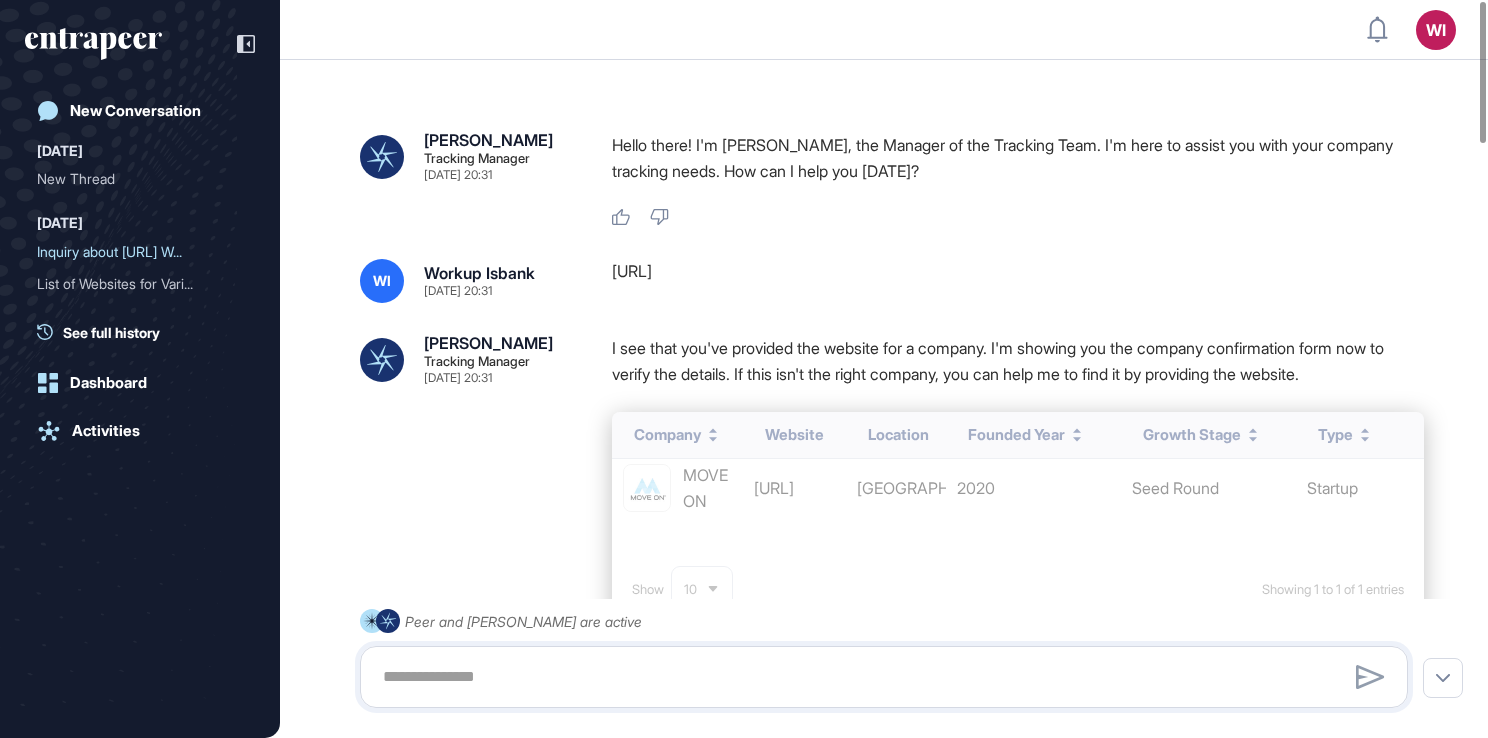 drag, startPoint x: 632, startPoint y: 263, endPoint x: 812, endPoint y: 270, distance: 180.13606 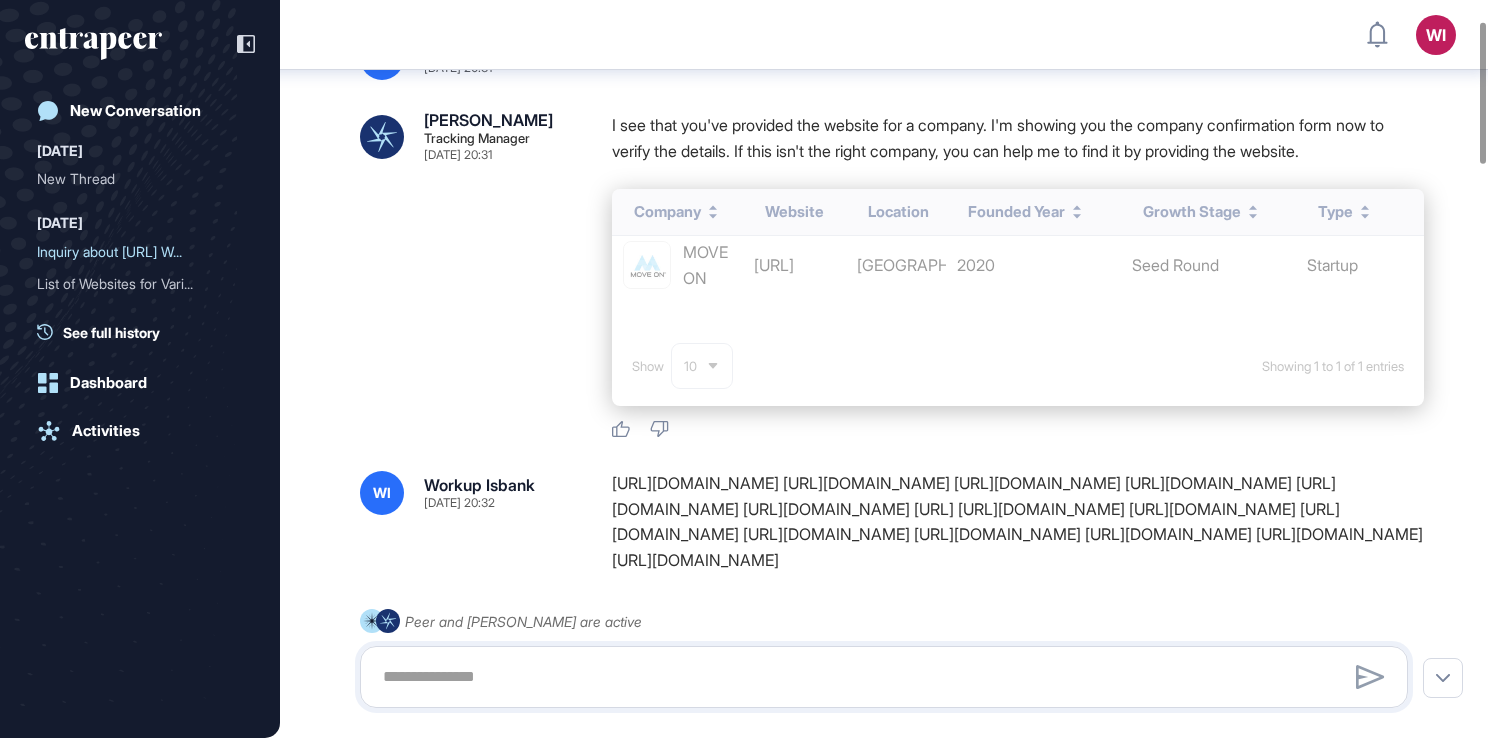 scroll, scrollTop: 108, scrollLeft: 0, axis: vertical 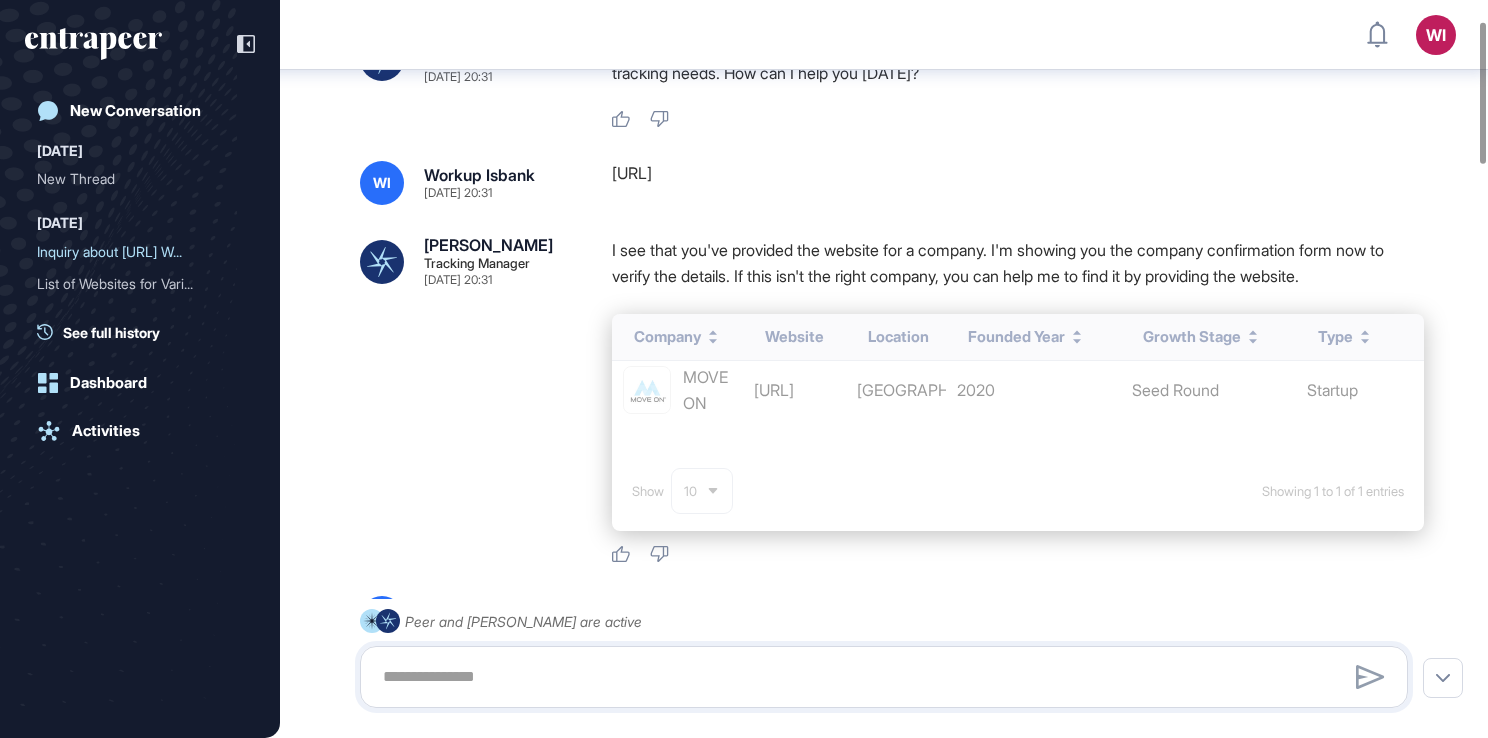 drag, startPoint x: 898, startPoint y: 420, endPoint x: 1227, endPoint y: 419, distance: 329.00153 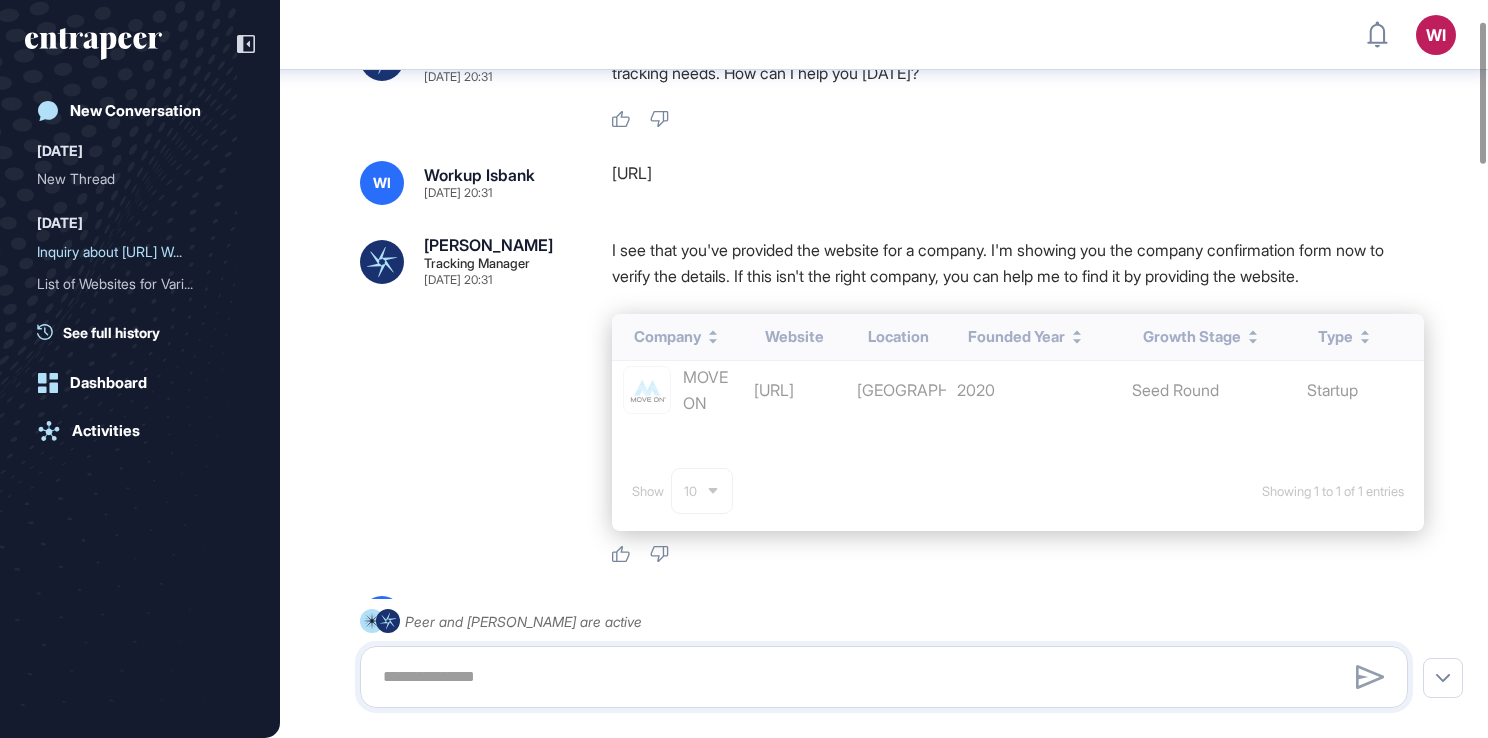drag, startPoint x: 1262, startPoint y: 422, endPoint x: 1451, endPoint y: 423, distance: 189.00264 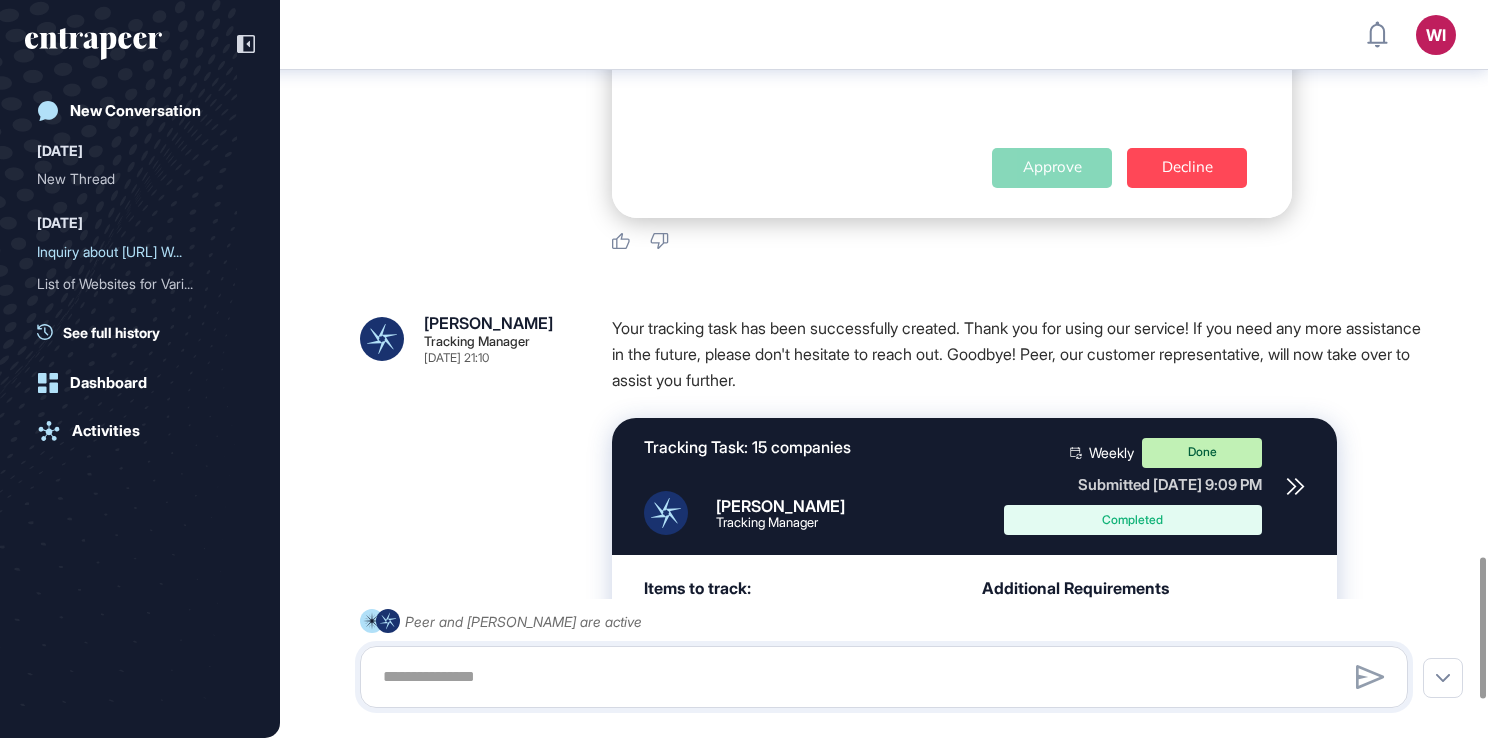 scroll, scrollTop: 3009, scrollLeft: 0, axis: vertical 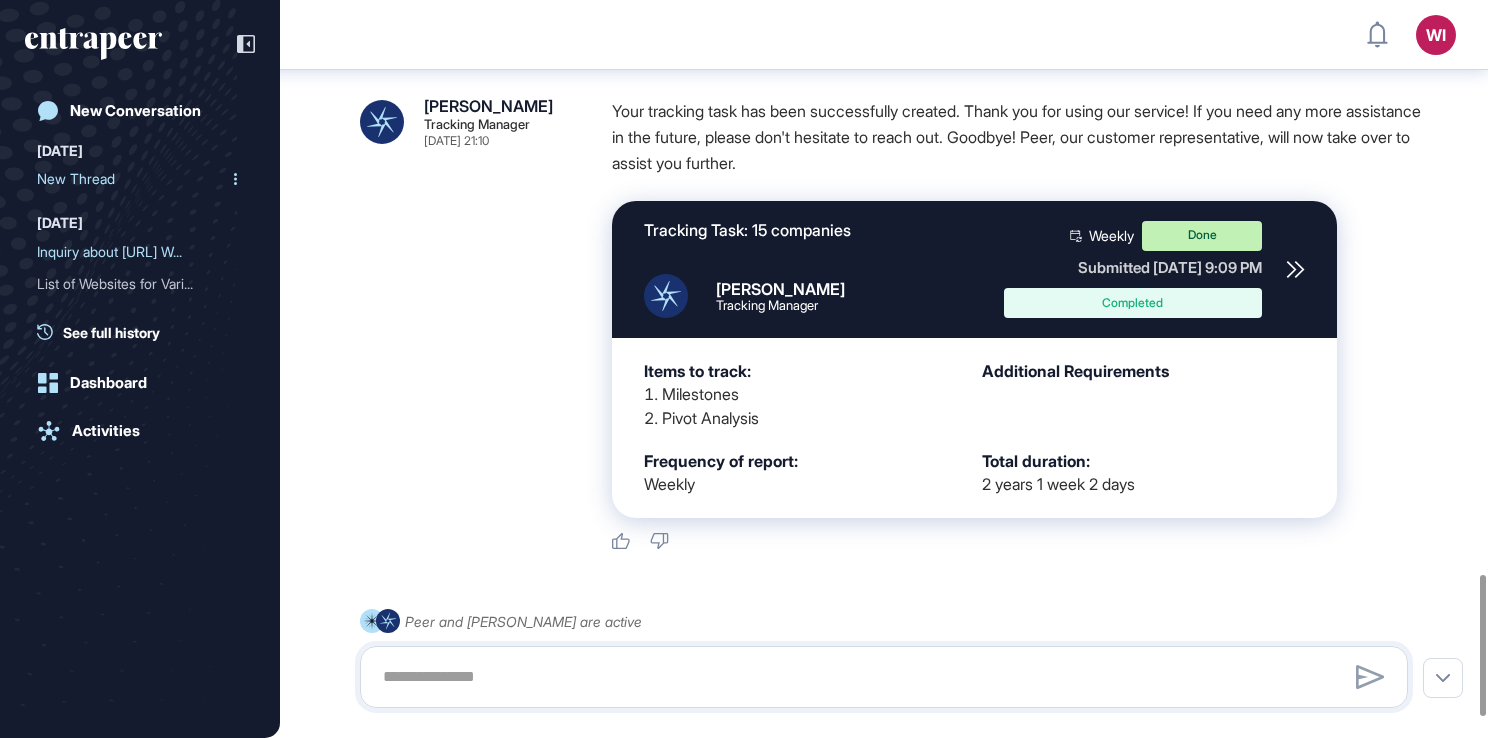 click on "New Thread" at bounding box center [132, 179] 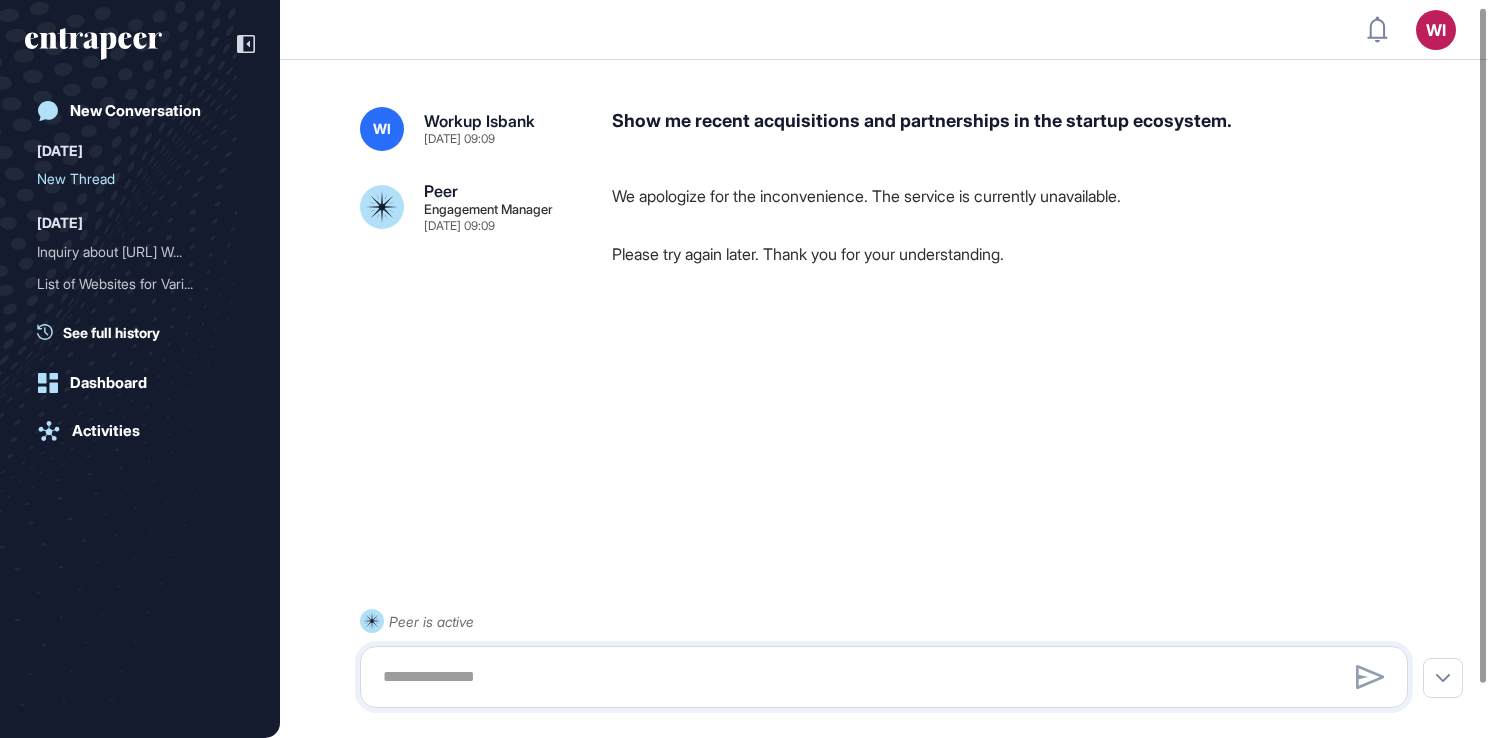 scroll, scrollTop: 0, scrollLeft: 0, axis: both 